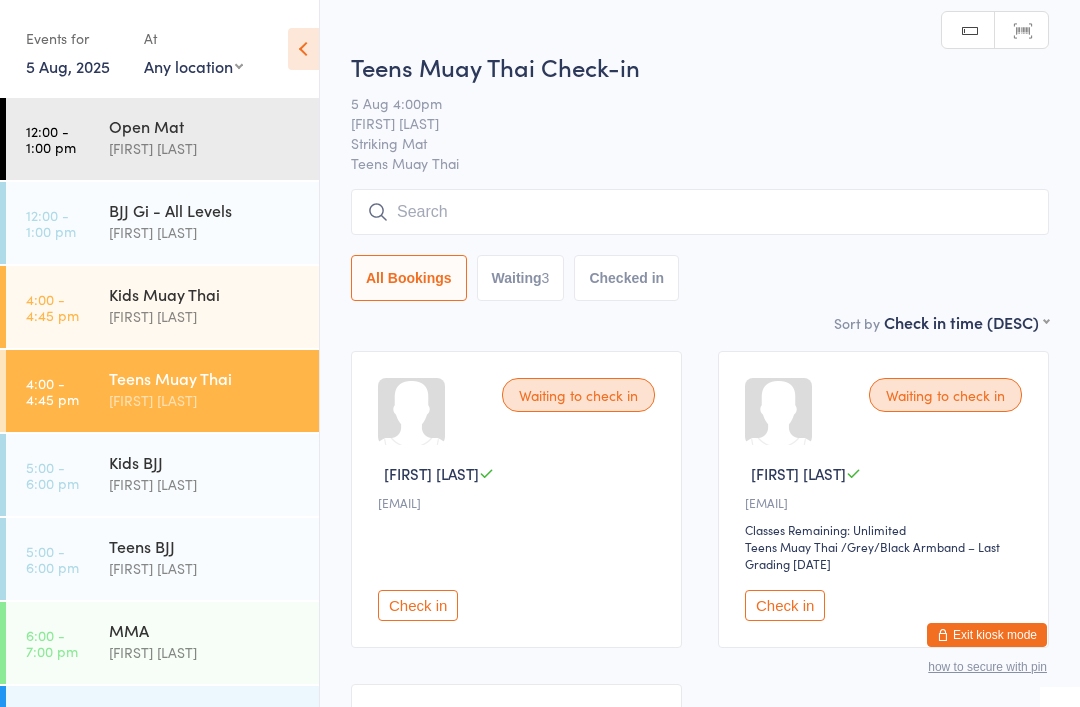 scroll, scrollTop: 0, scrollLeft: 0, axis: both 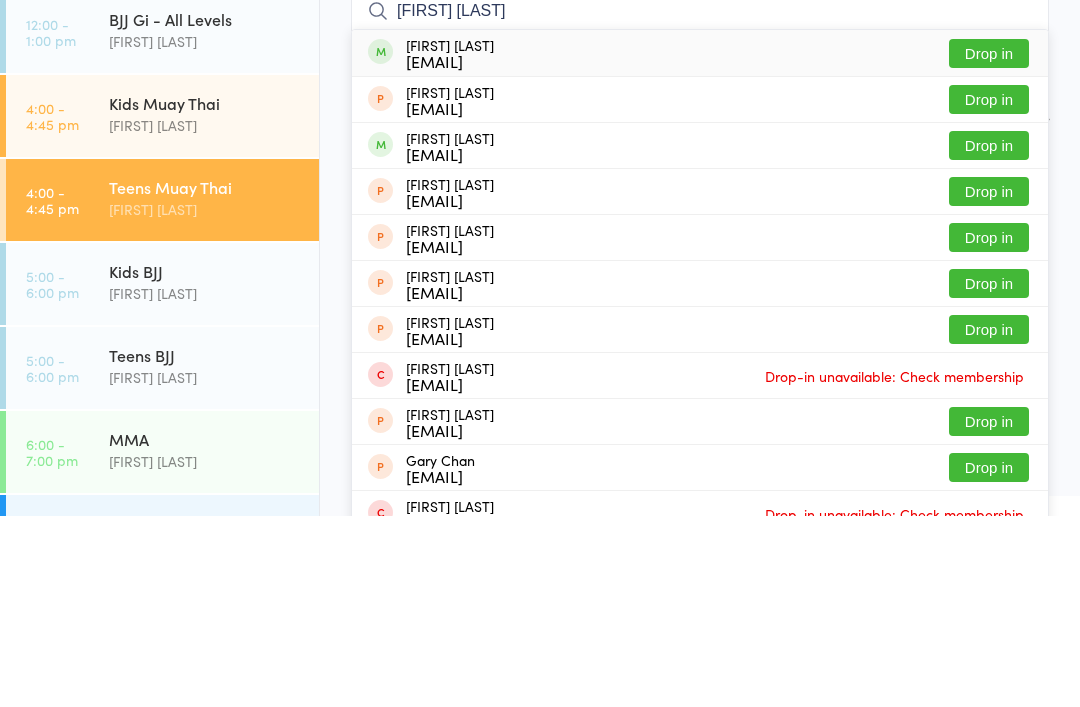 type on "[FIRST] [LAST]" 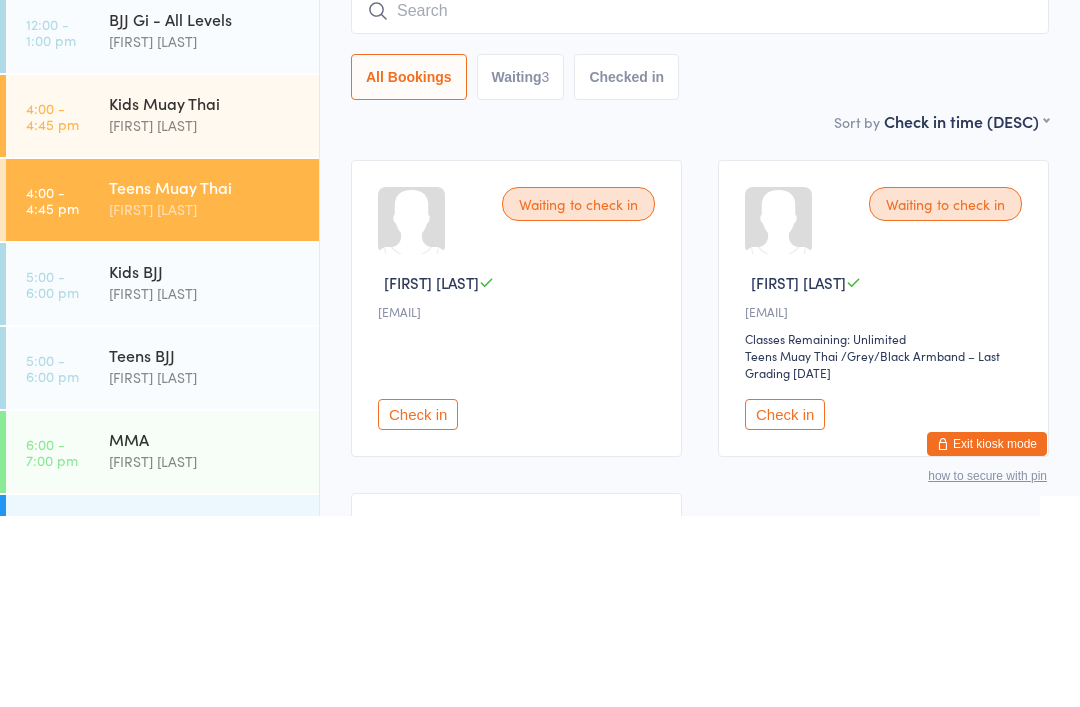 scroll, scrollTop: 191, scrollLeft: 0, axis: vertical 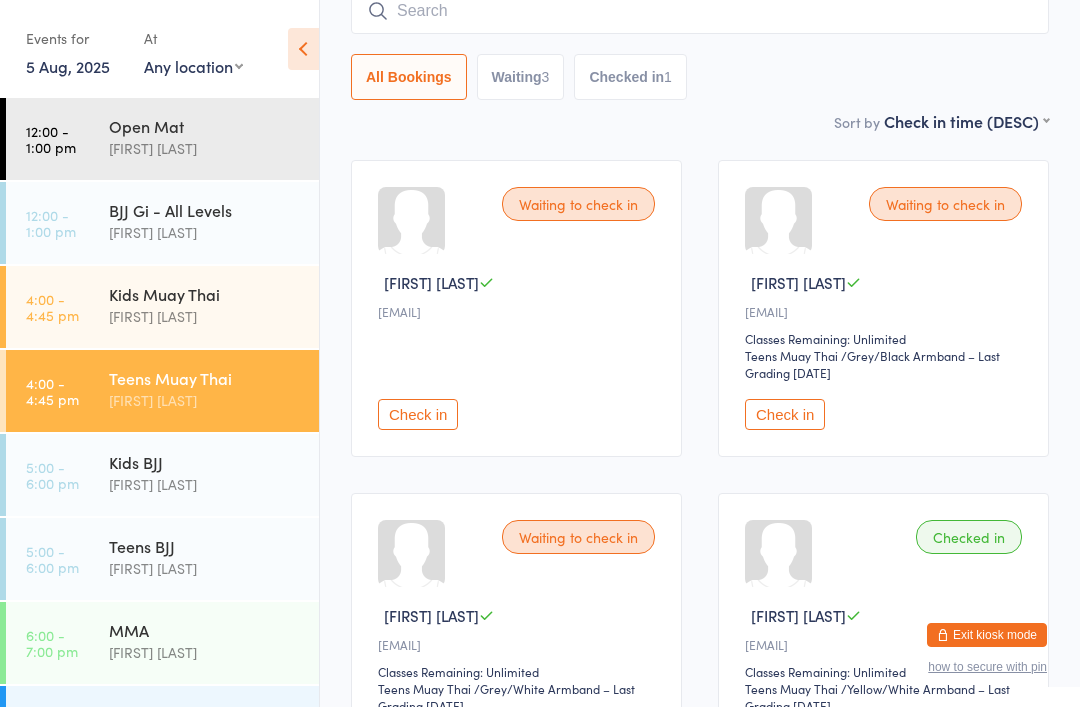 click on "Waiting to check in" at bounding box center [945, 204] 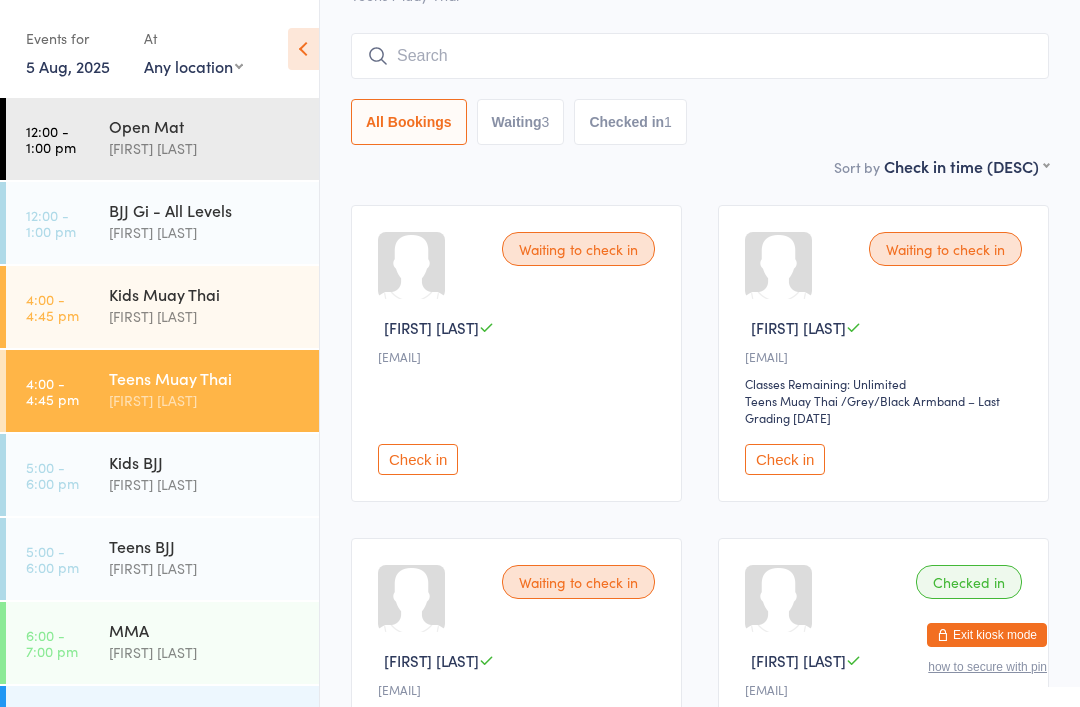 scroll, scrollTop: 145, scrollLeft: 0, axis: vertical 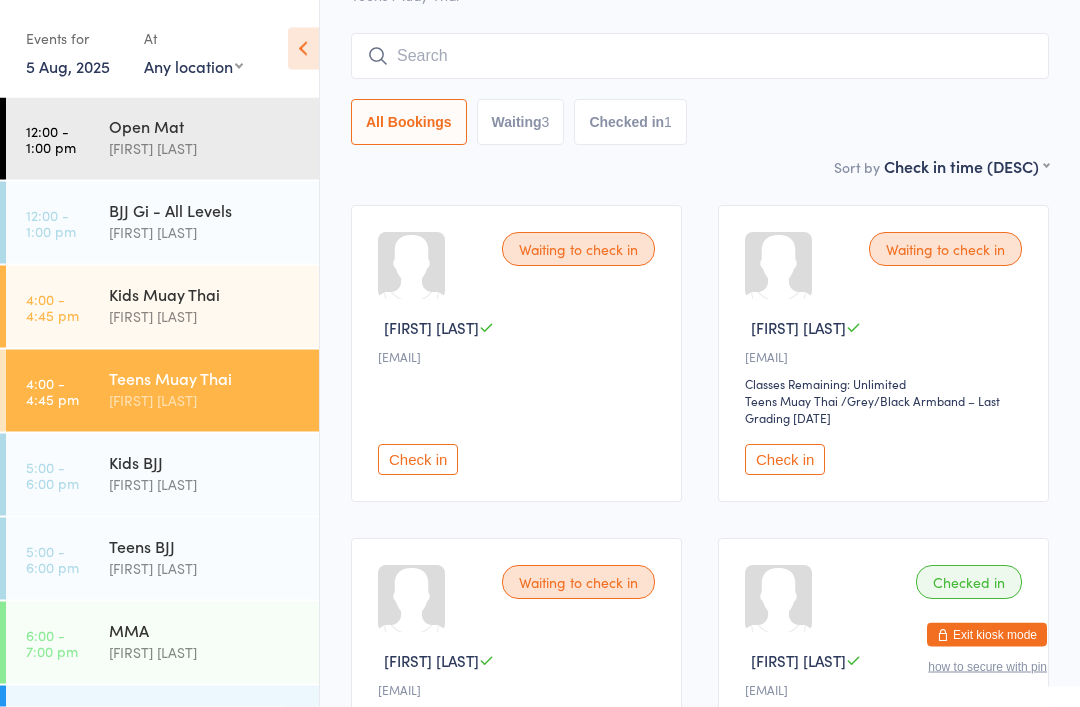click at bounding box center (700, 57) 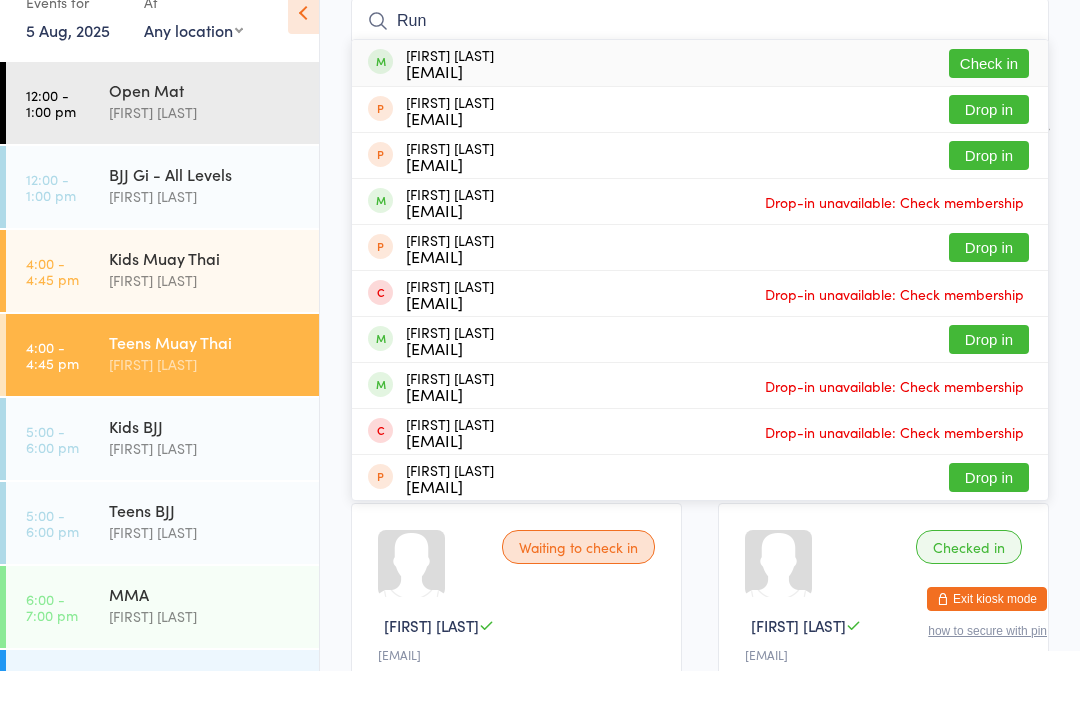 type on "Run" 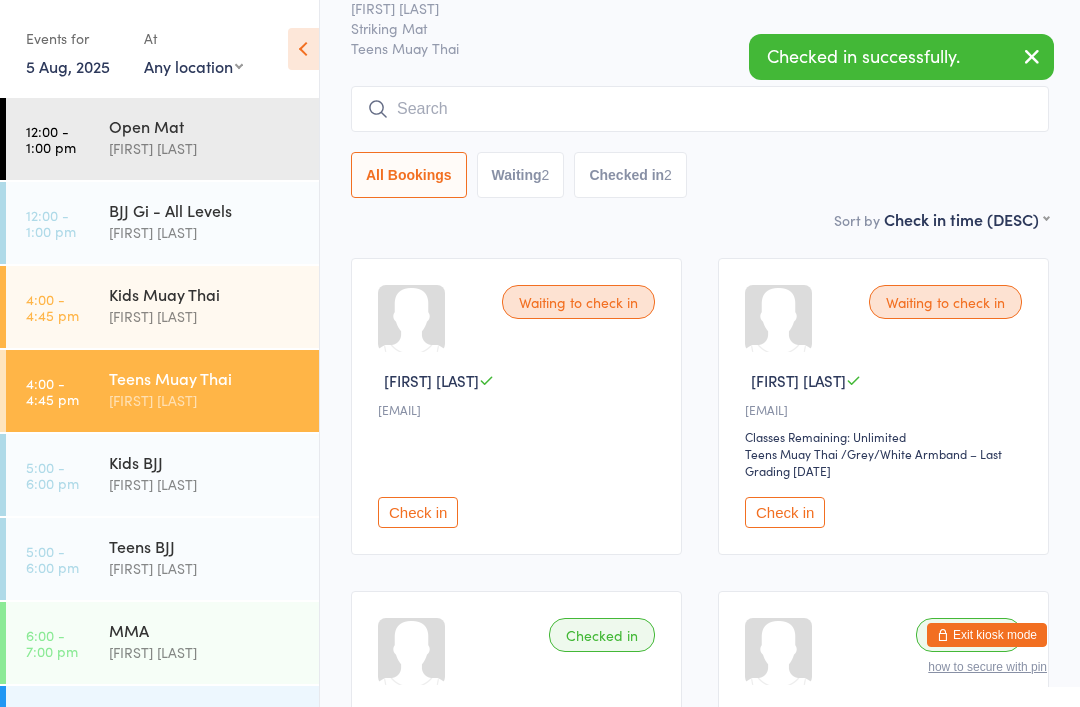 scroll, scrollTop: 94, scrollLeft: 0, axis: vertical 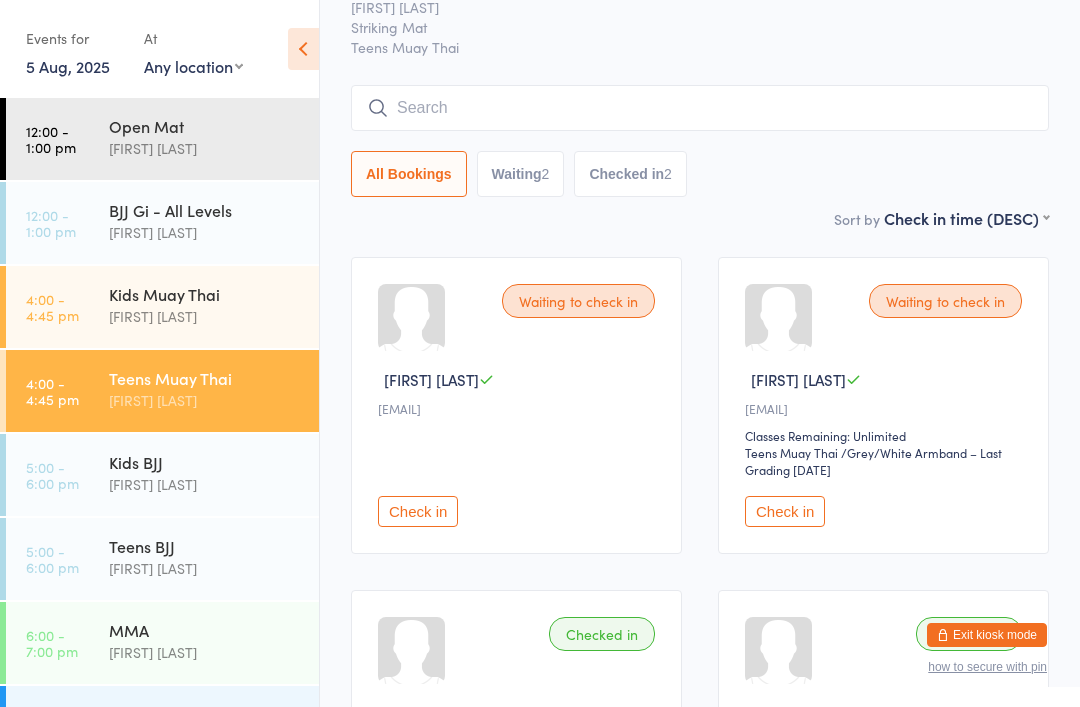 click on "Kids BJJ" at bounding box center (205, 462) 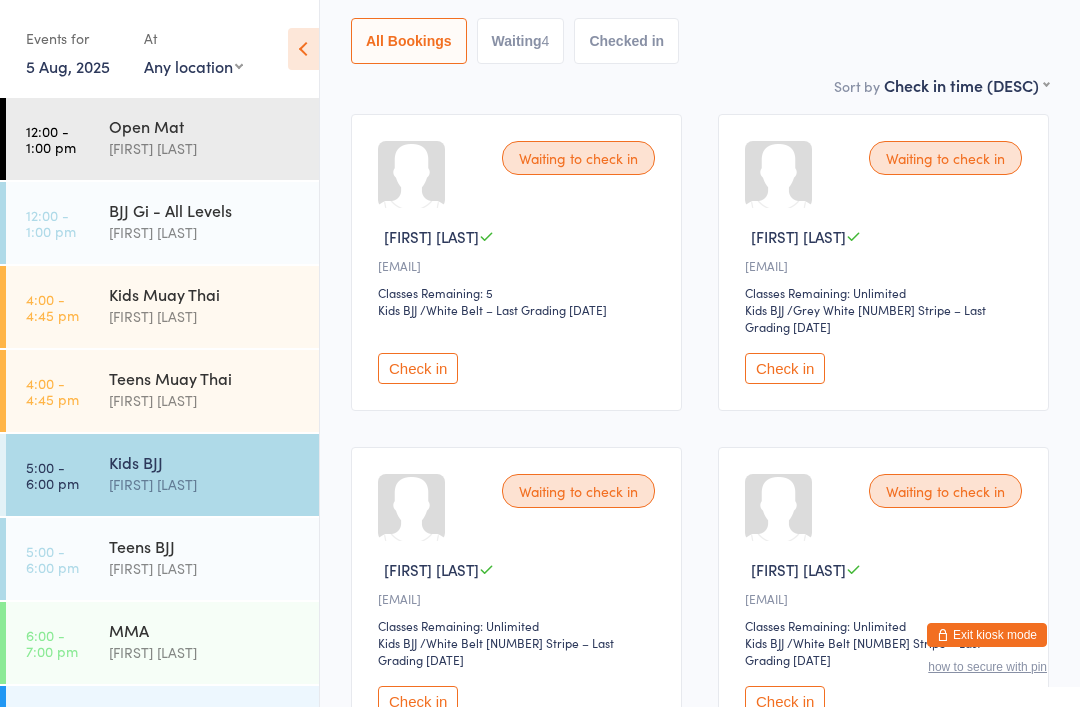 scroll, scrollTop: 0, scrollLeft: 0, axis: both 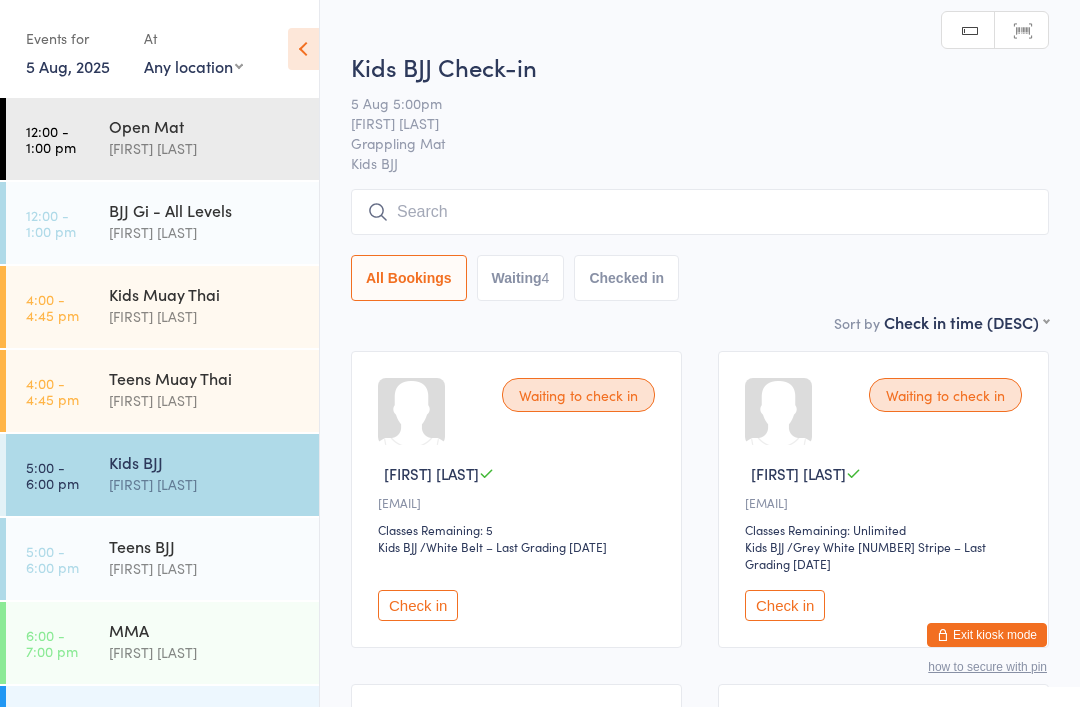 click at bounding box center [700, 212] 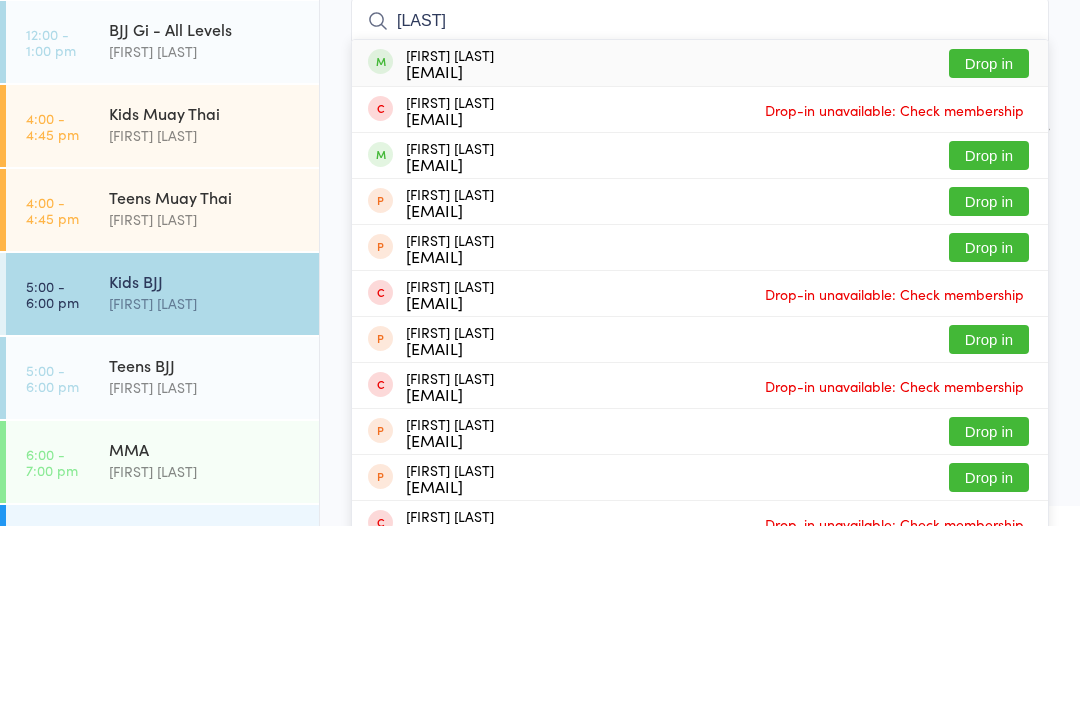 type on "[LAST]" 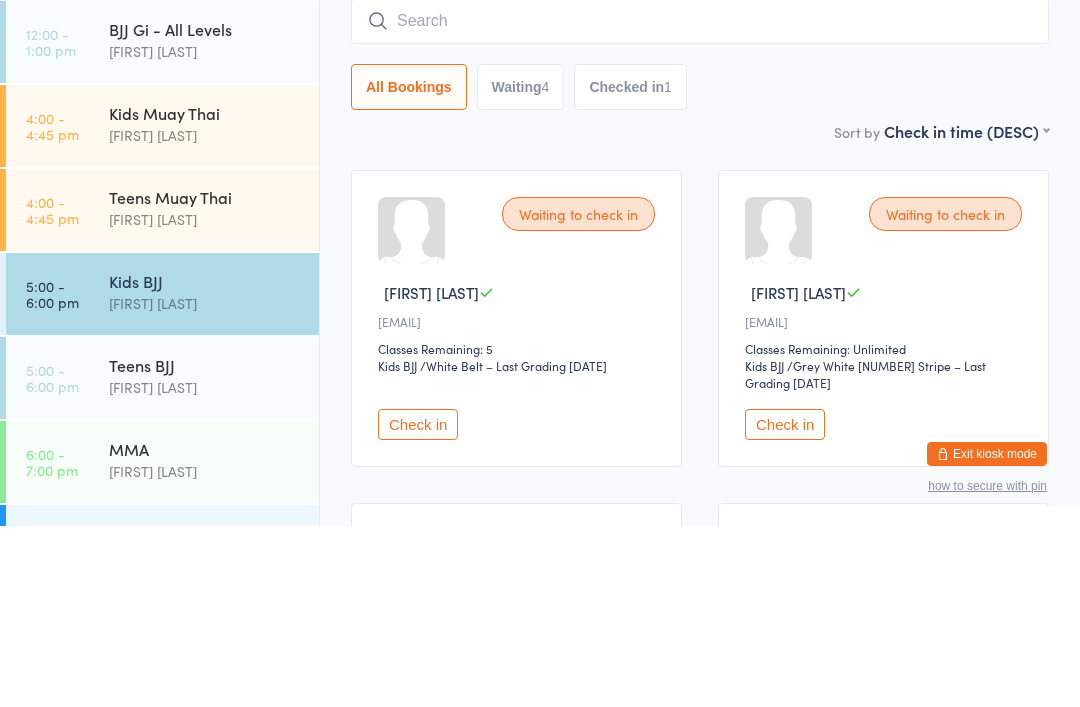 click at bounding box center (700, 202) 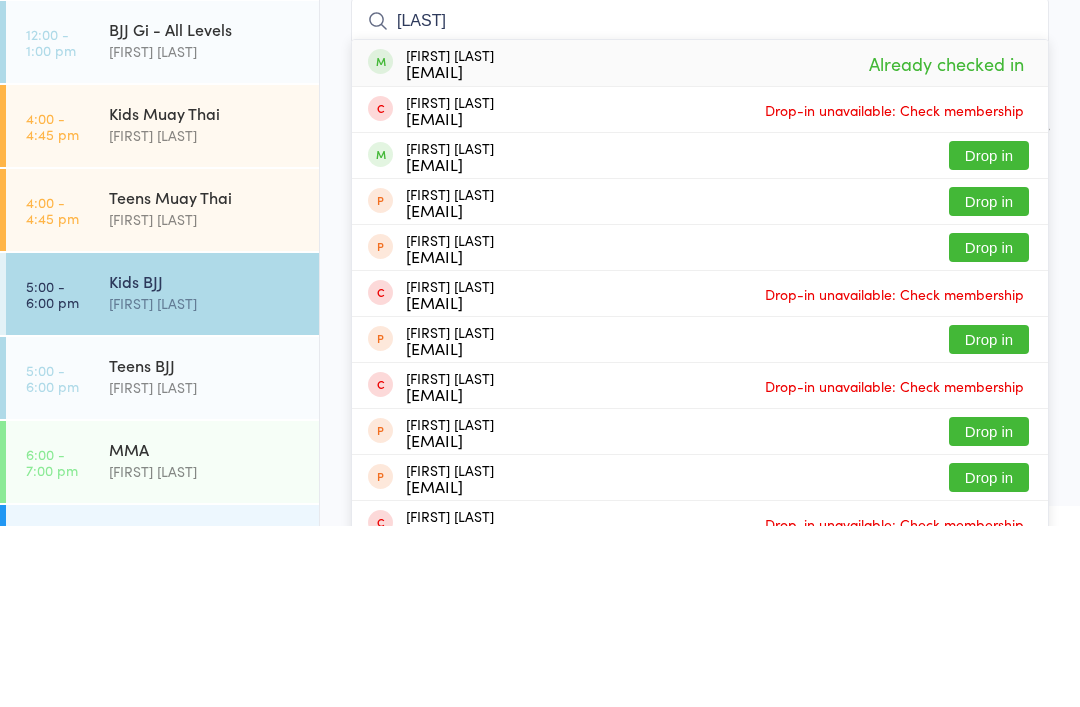 type on "[LAST]" 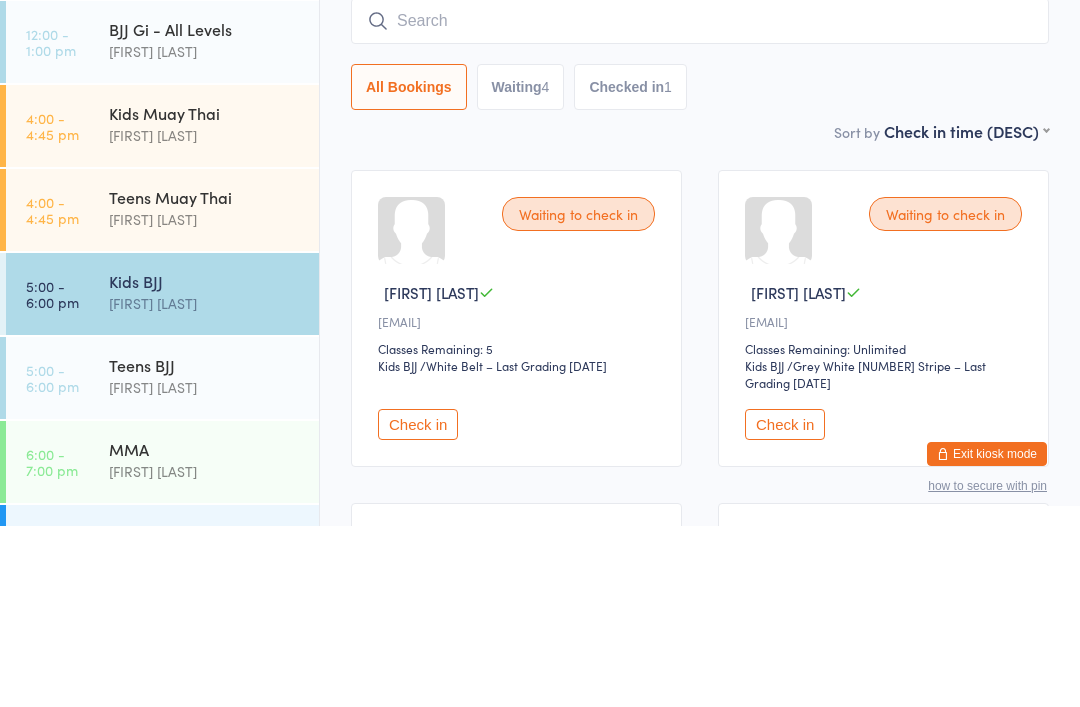 click on "[FIRST] [LAST]" at bounding box center [205, 316] 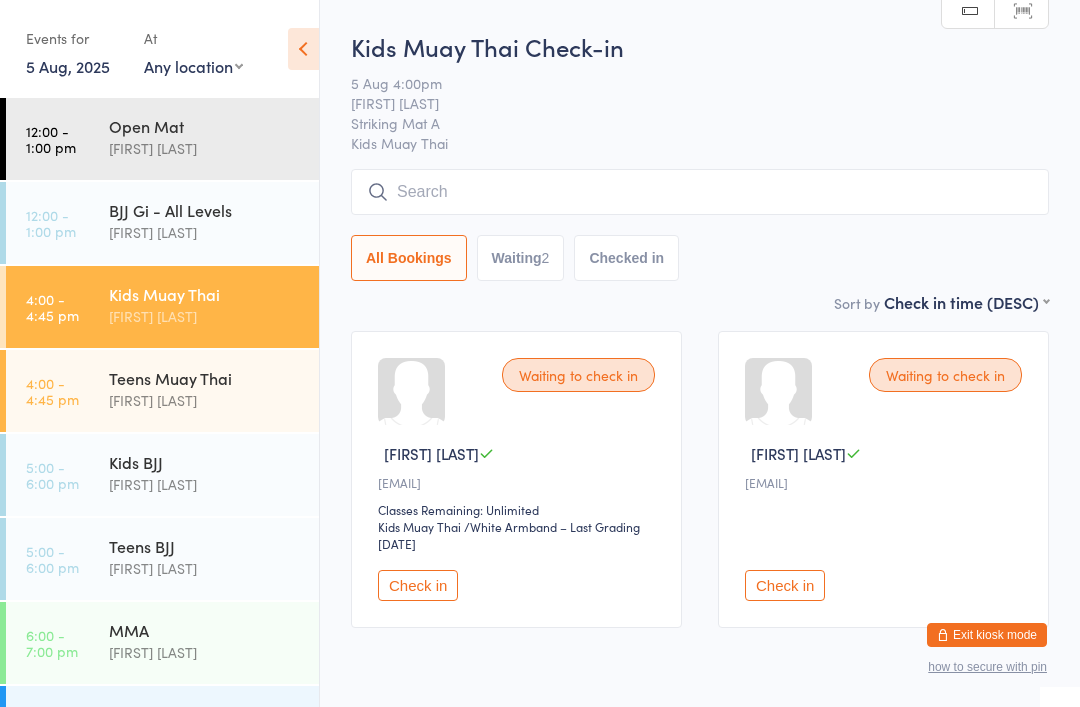 scroll, scrollTop: 0, scrollLeft: 0, axis: both 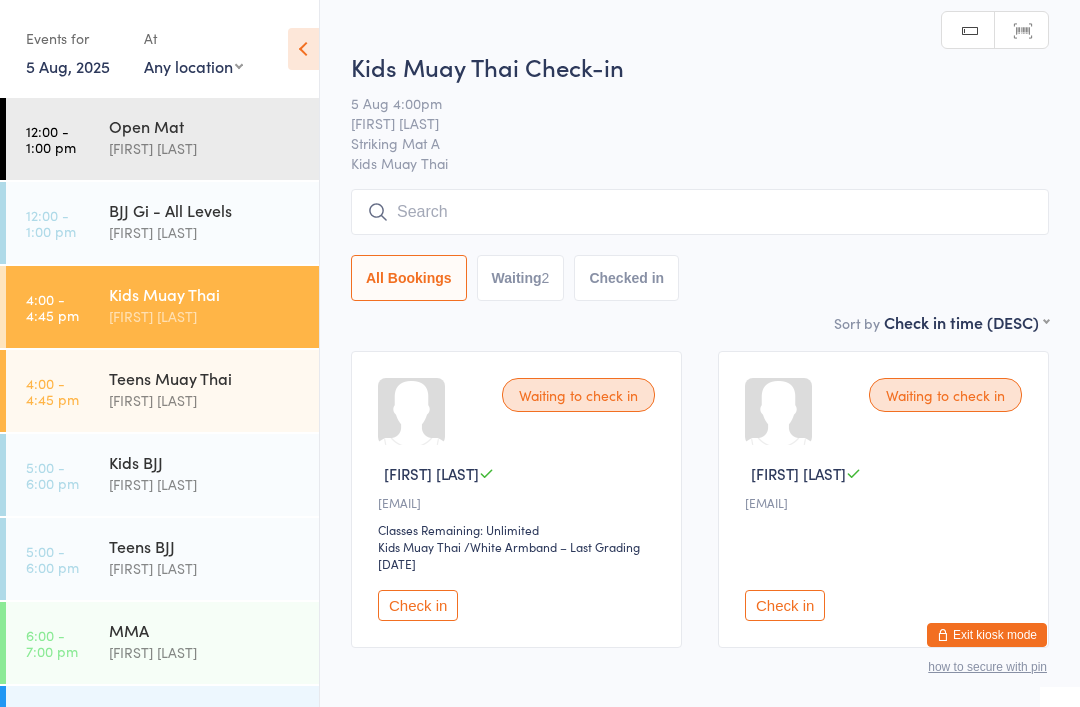 click at bounding box center [700, 212] 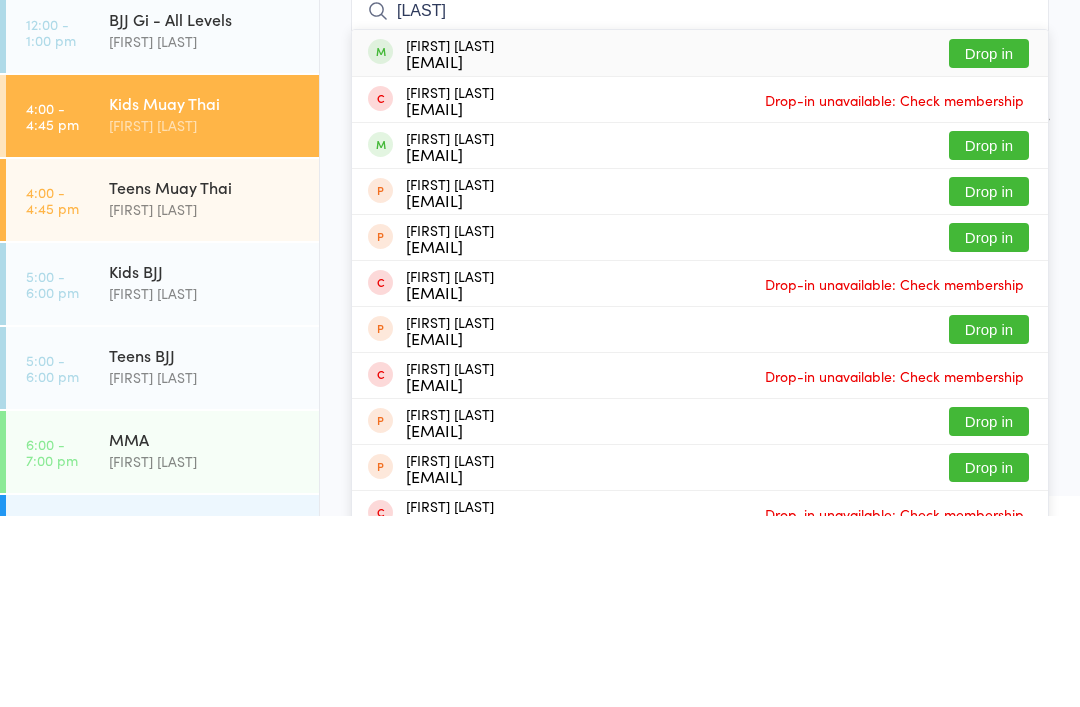 type on "[LAST]" 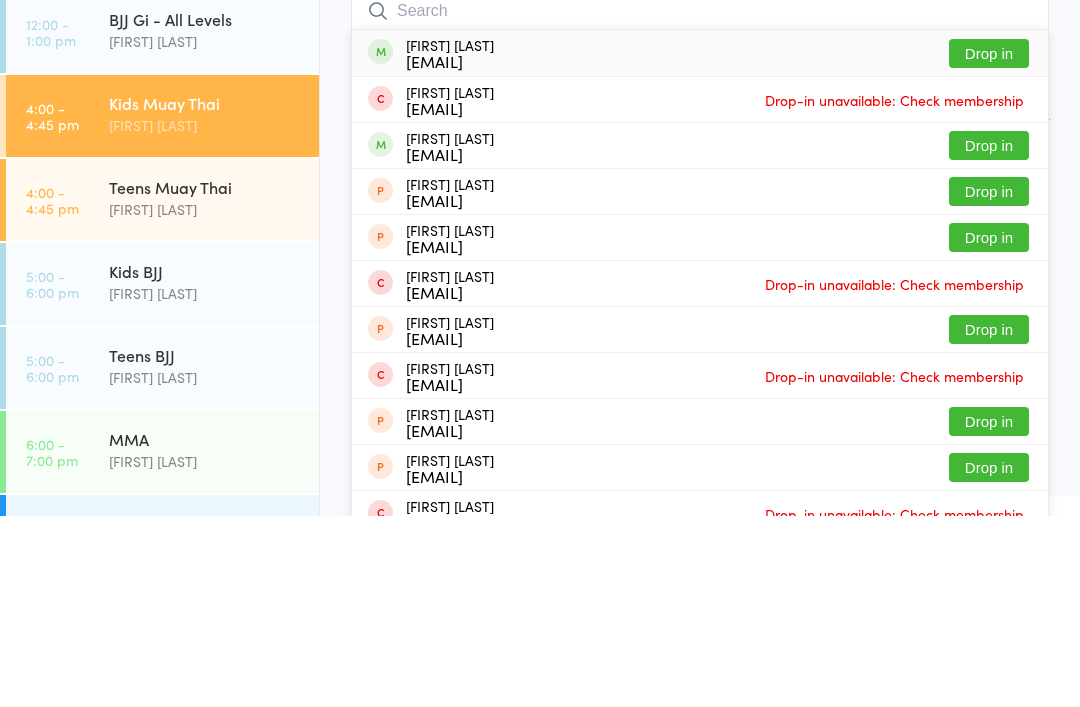scroll, scrollTop: 107, scrollLeft: 0, axis: vertical 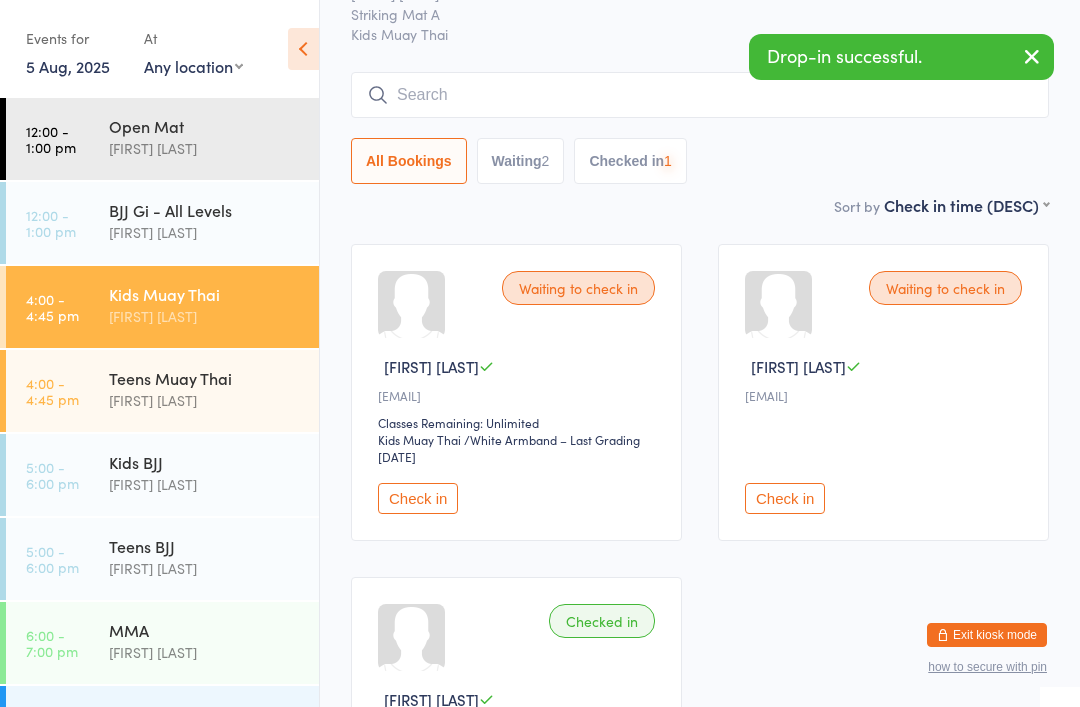 click at bounding box center [700, 95] 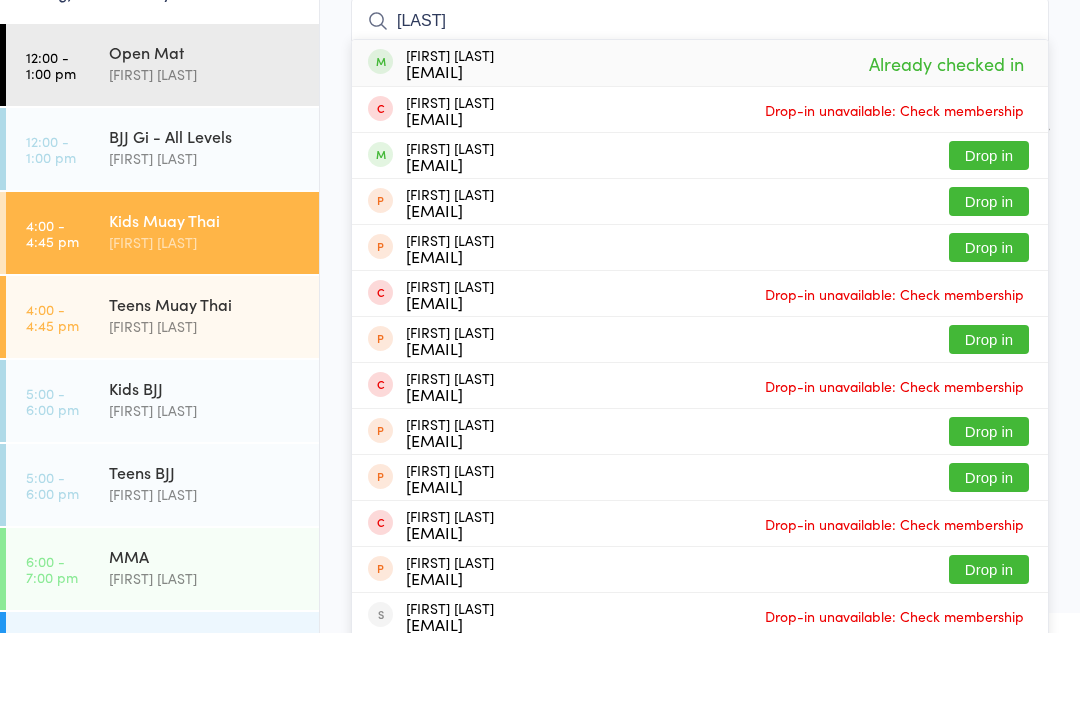 type on "[LAST]" 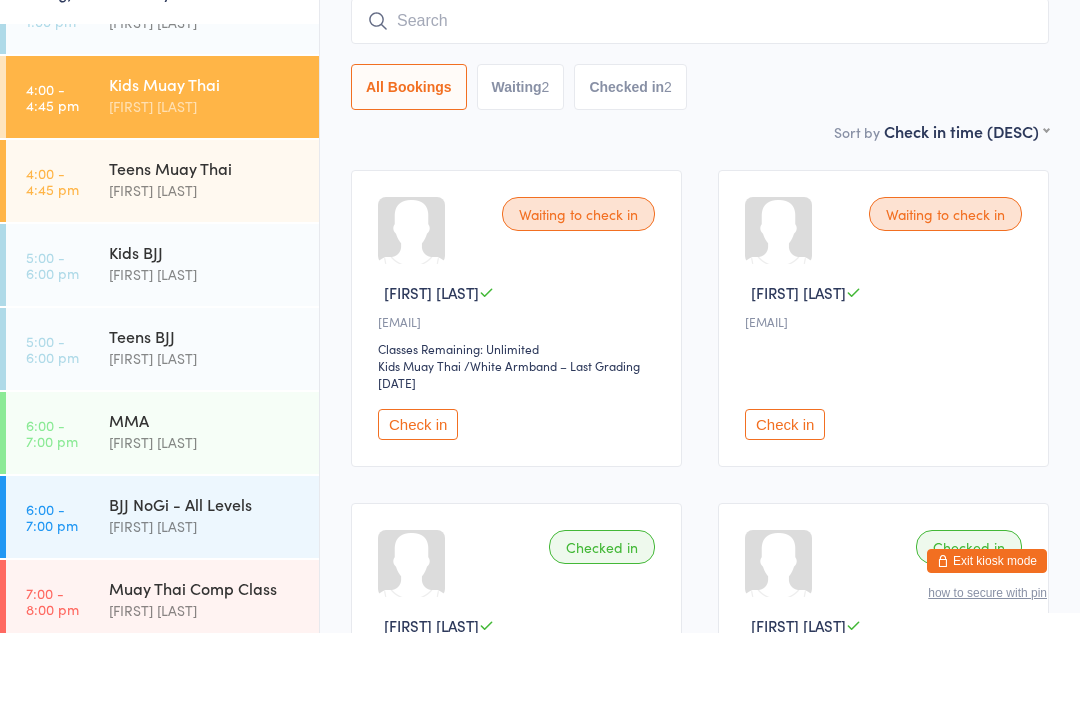 scroll, scrollTop: 134, scrollLeft: 0, axis: vertical 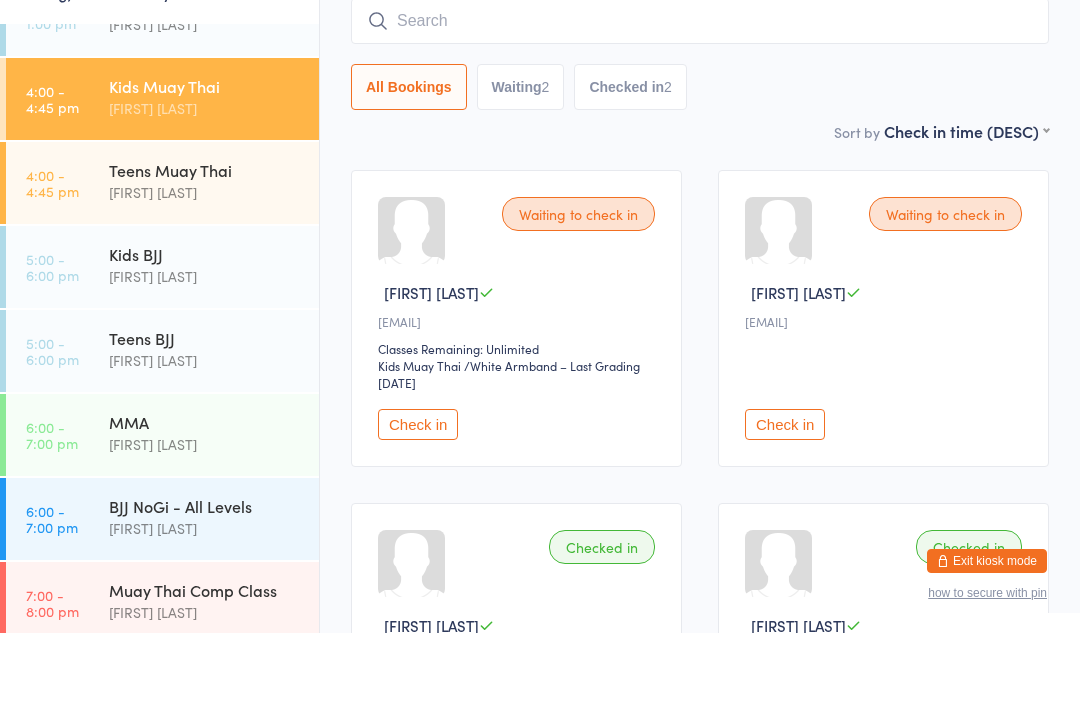click on "Teens Muay Thai" at bounding box center (205, 244) 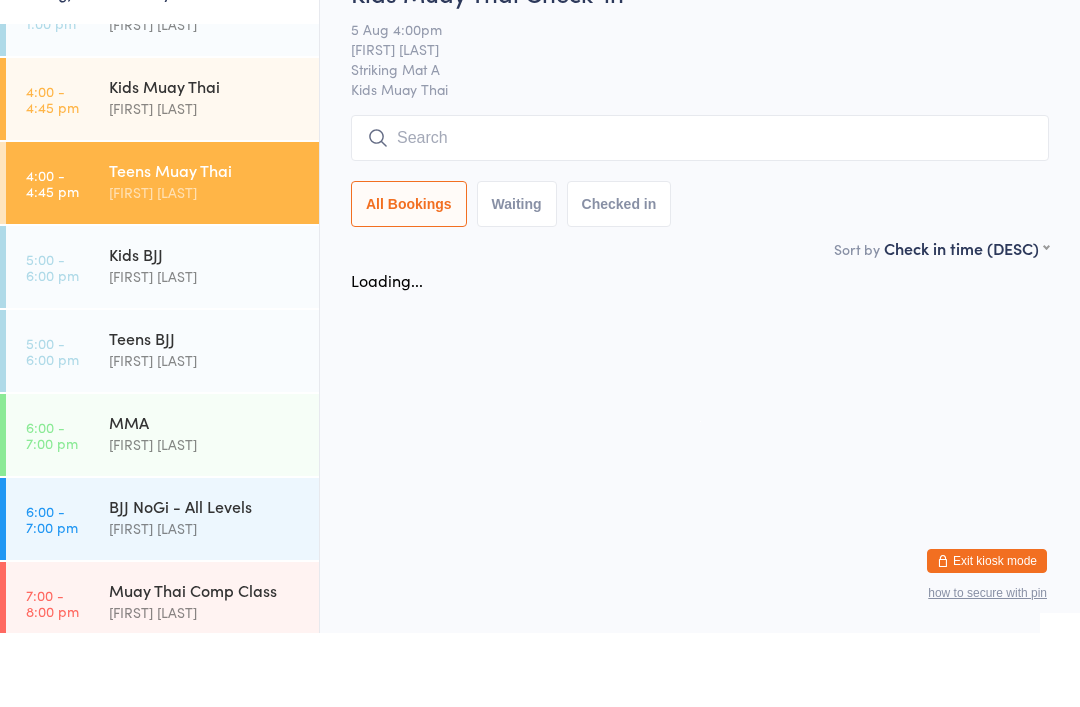 scroll, scrollTop: 0, scrollLeft: 0, axis: both 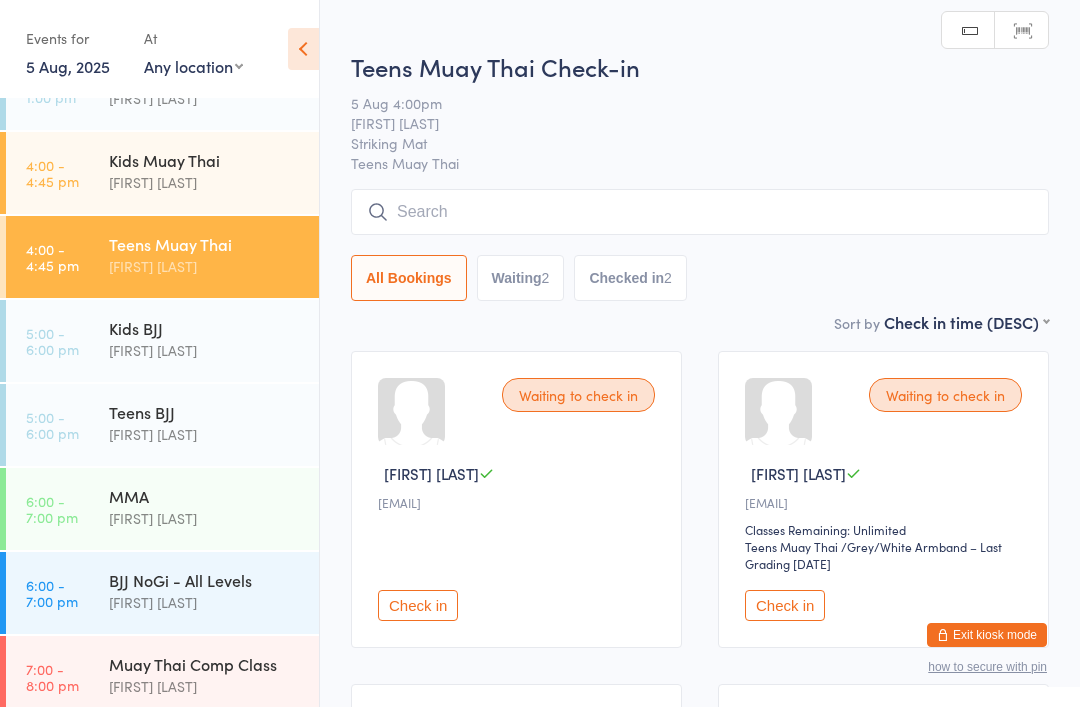 click at bounding box center (700, 212) 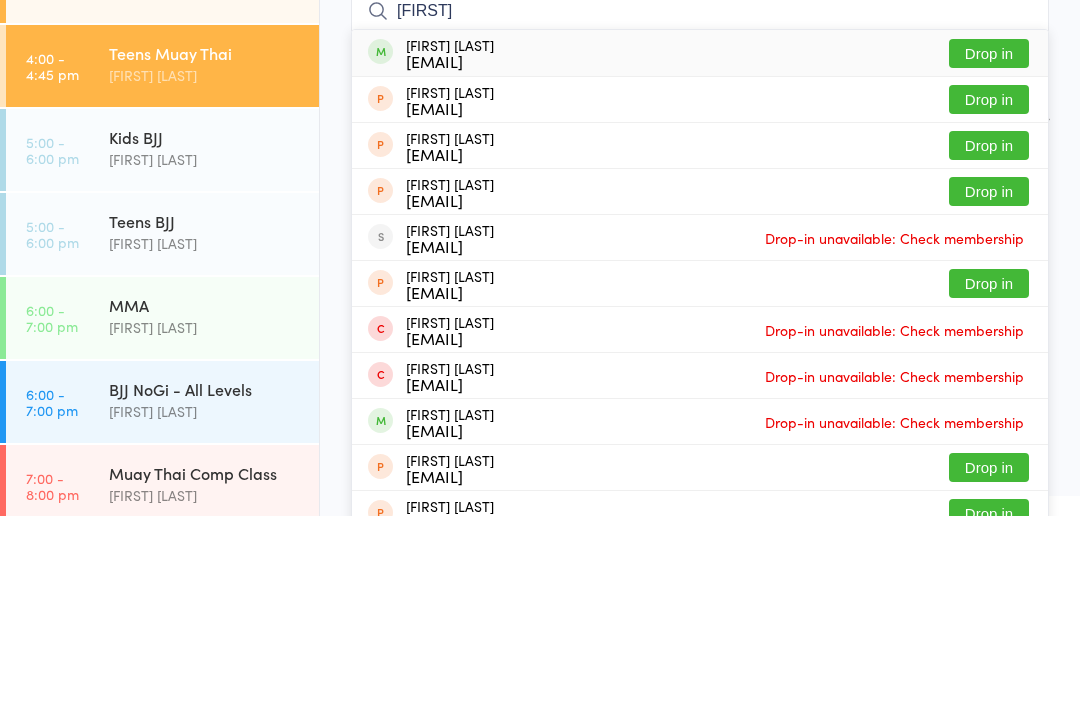 type on "[FIRST]" 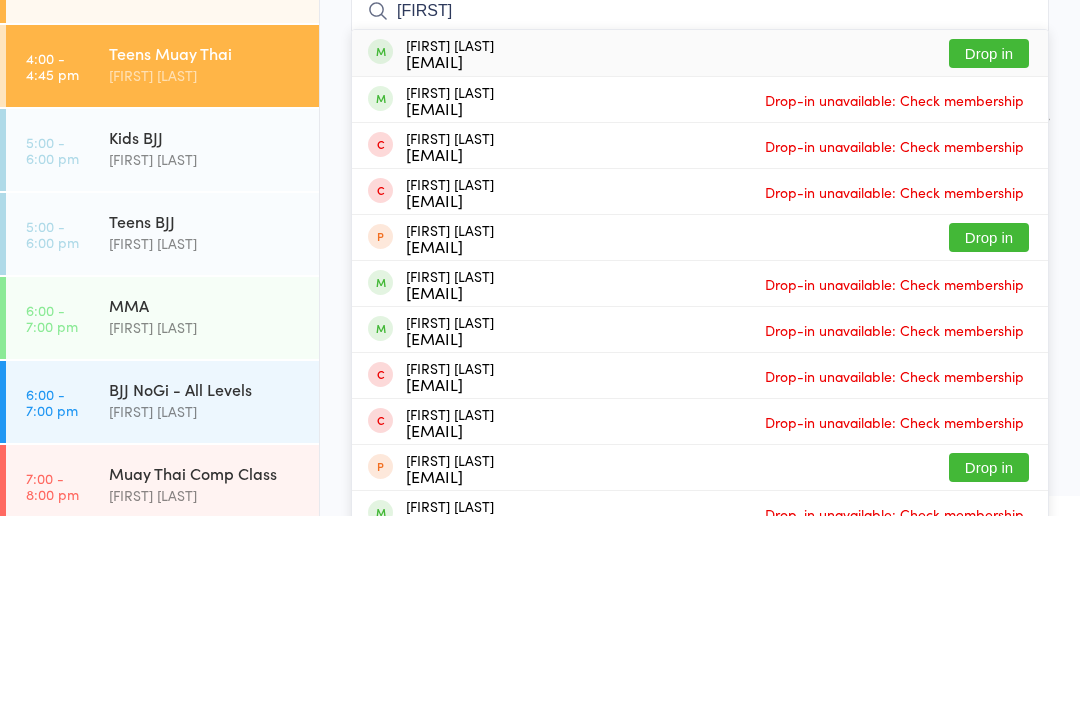 type on "[FIRST]" 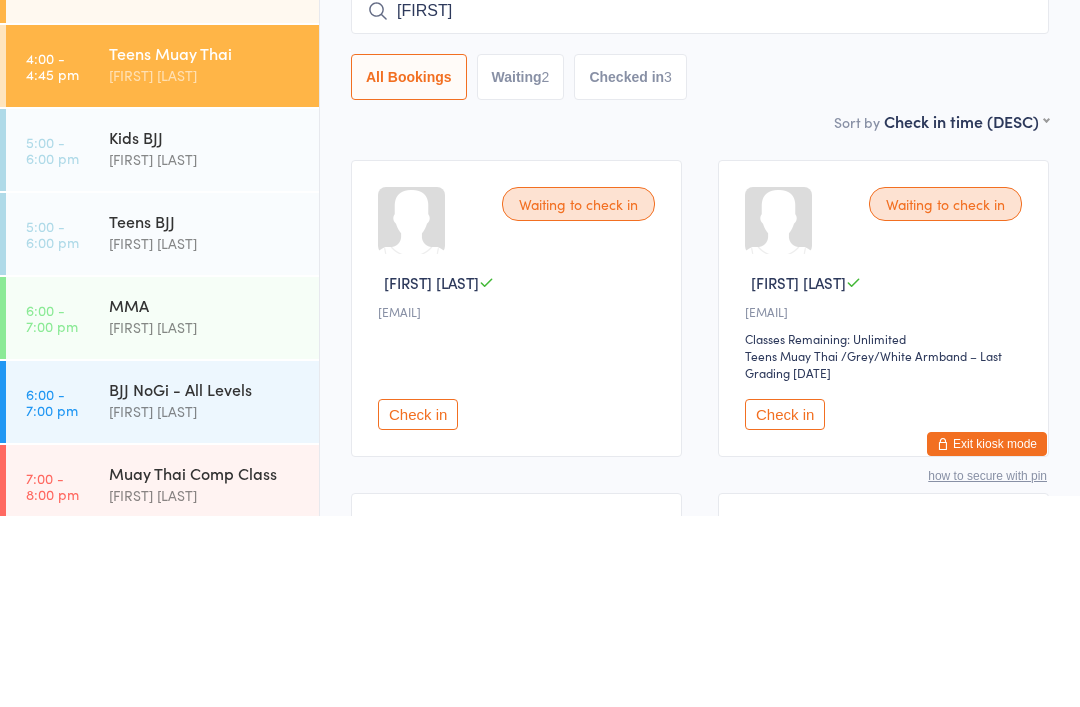 type 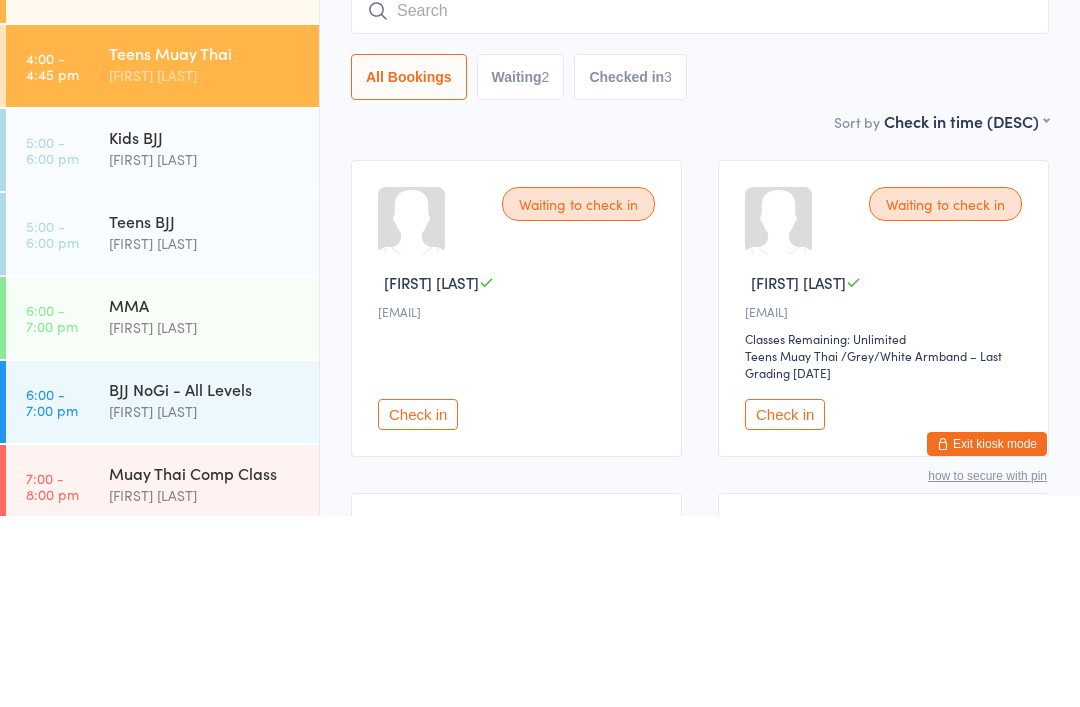 scroll, scrollTop: 191, scrollLeft: 0, axis: vertical 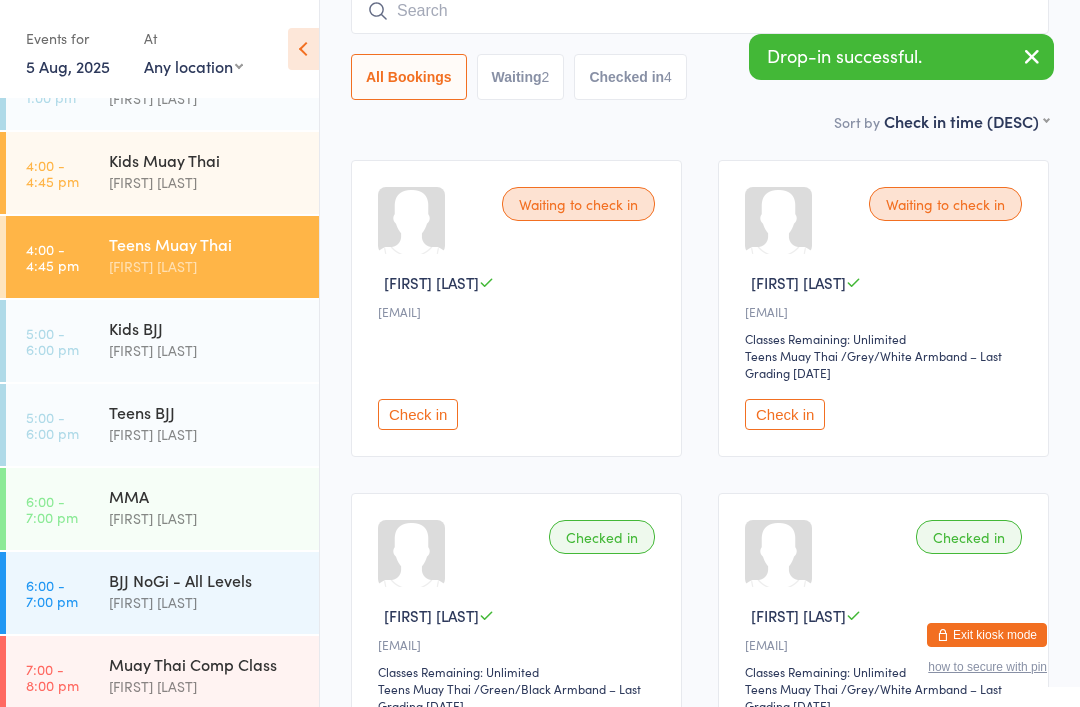 click on "Teens BJJ" at bounding box center [205, 412] 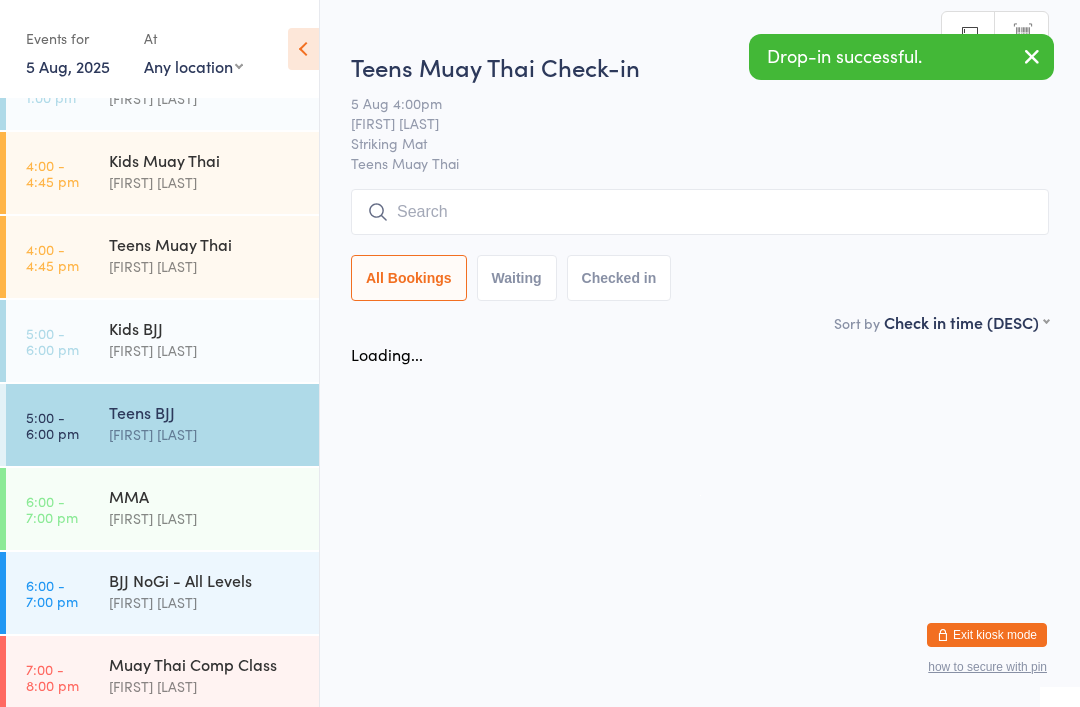 scroll, scrollTop: 0, scrollLeft: 0, axis: both 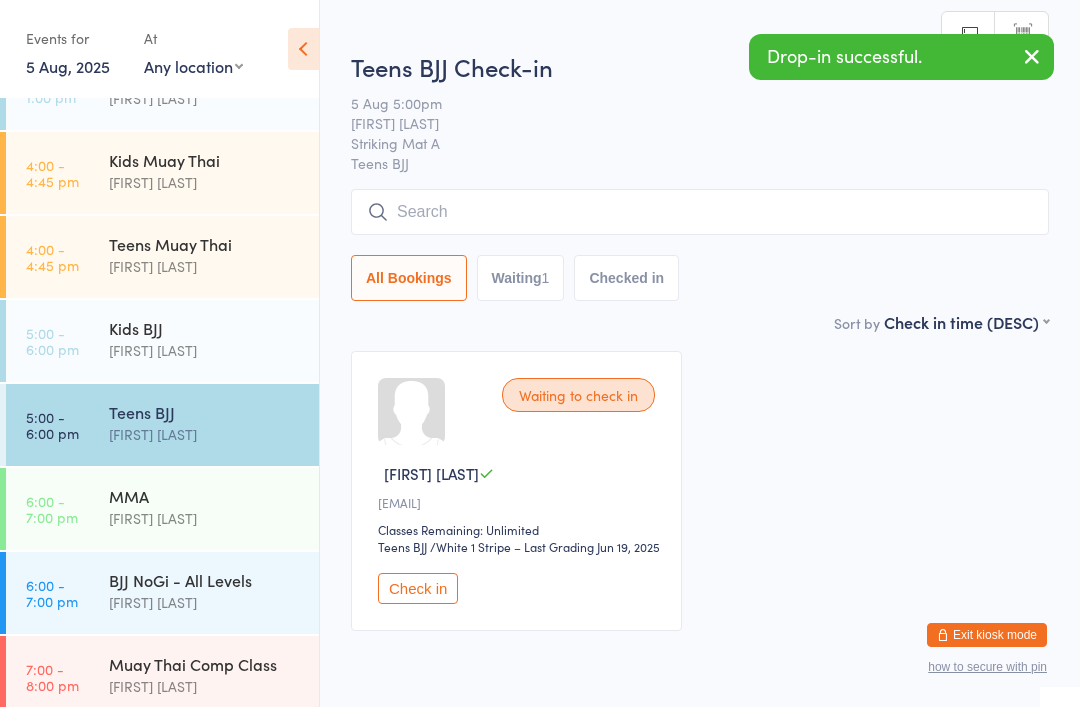 click at bounding box center [700, 212] 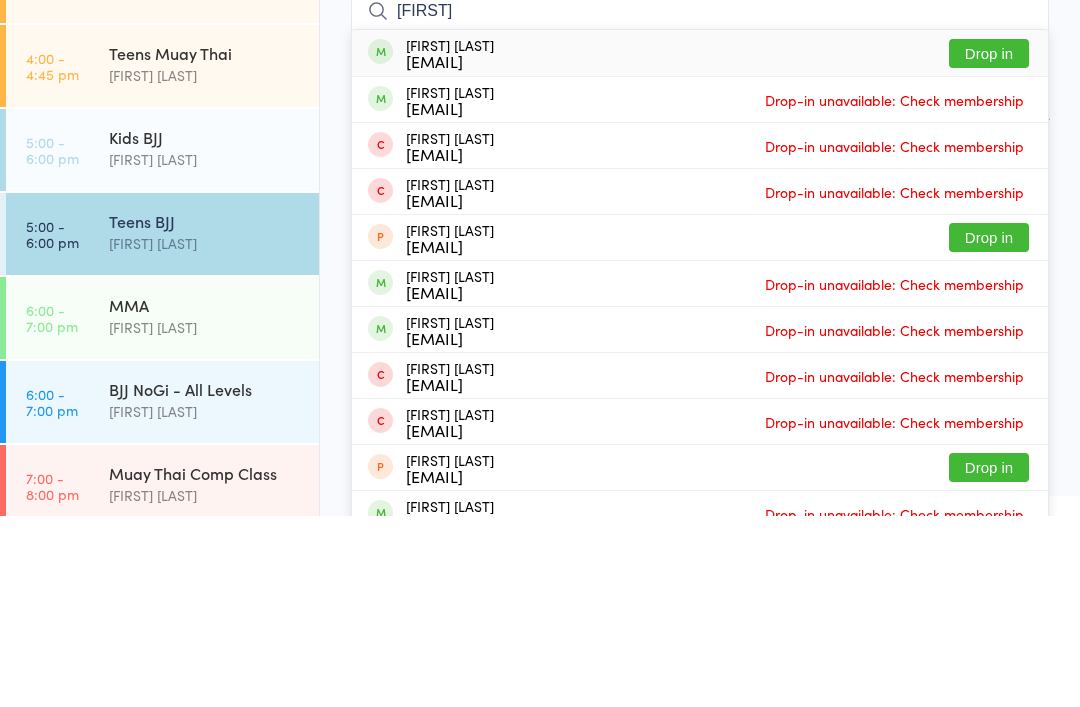 type on "[FIRST]" 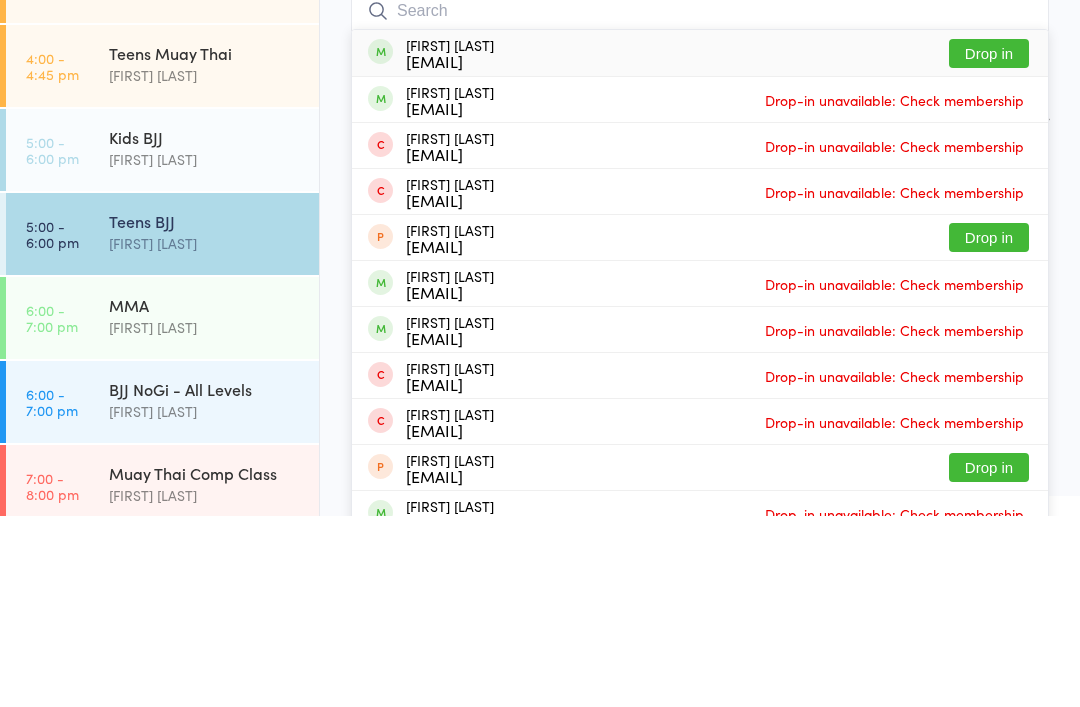 scroll, scrollTop: 107, scrollLeft: 0, axis: vertical 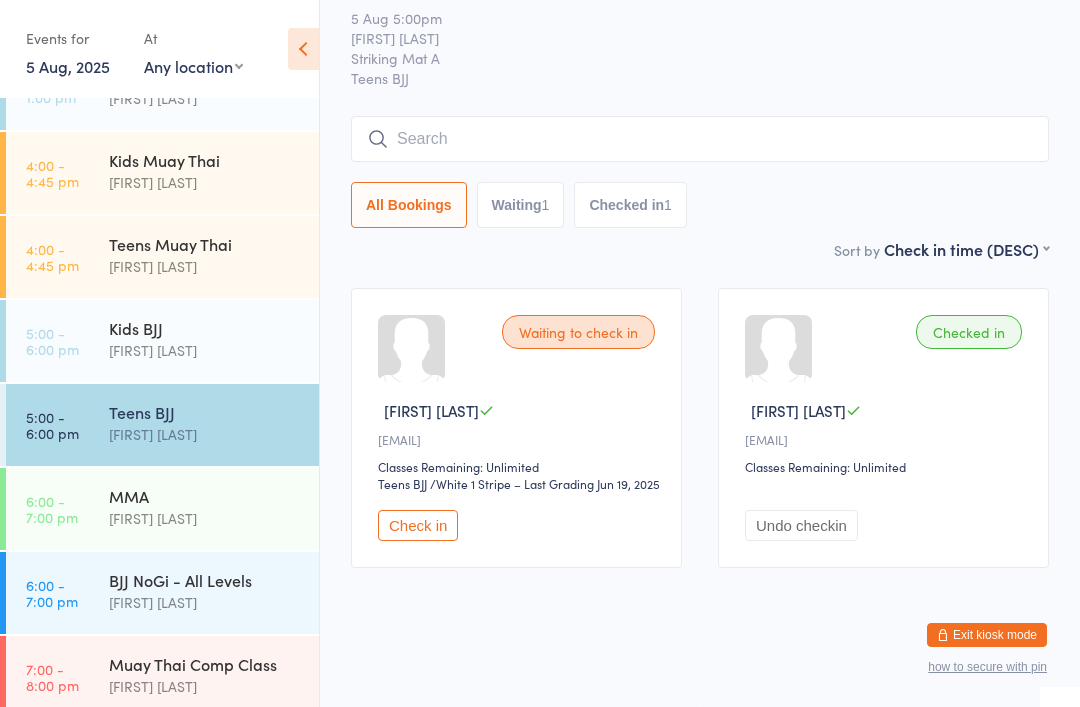 click on "[TIME] - [TIME] [ACTIVITY] [FIRST] [LAST]" at bounding box center [162, 341] 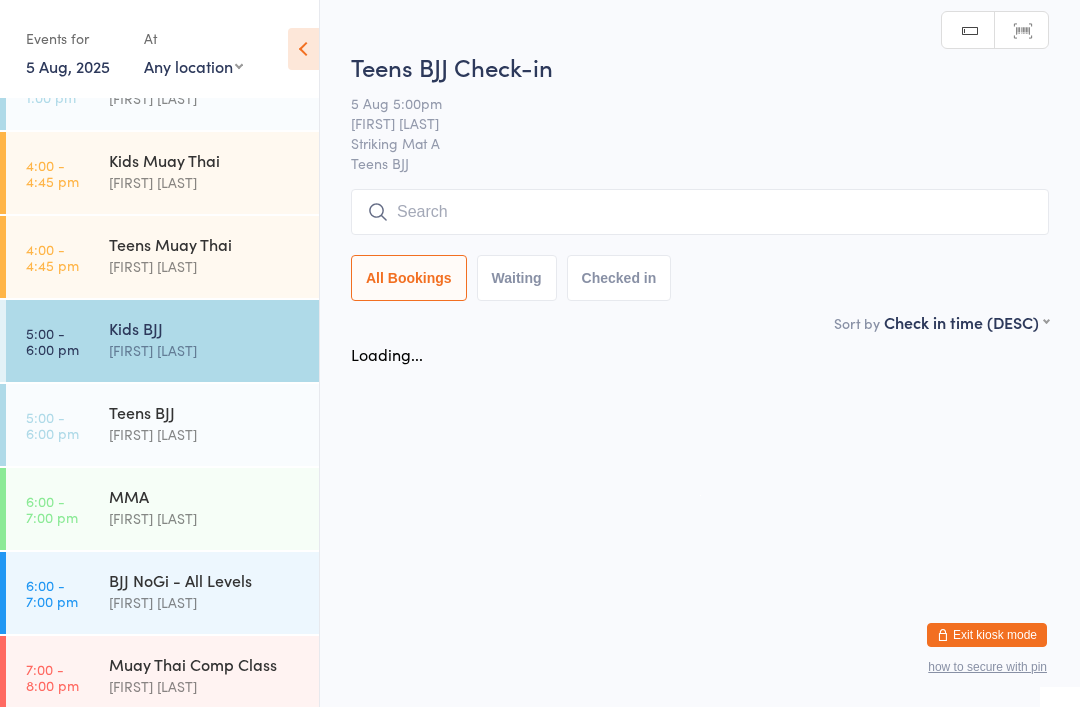 scroll, scrollTop: 0, scrollLeft: 0, axis: both 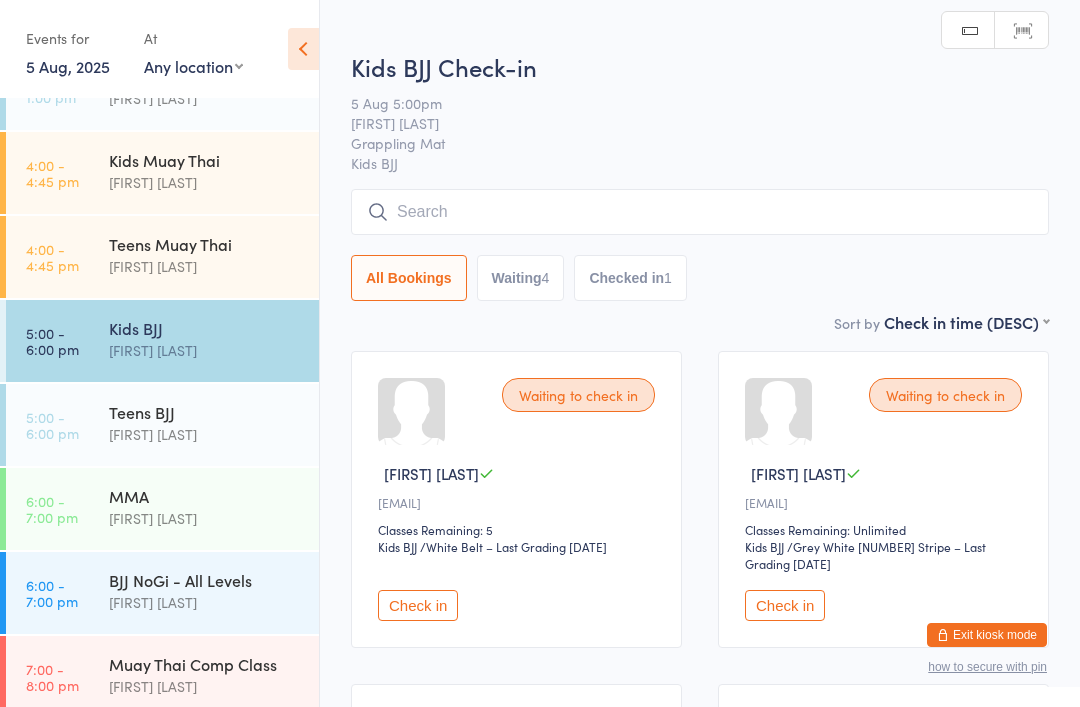 click at bounding box center (700, 212) 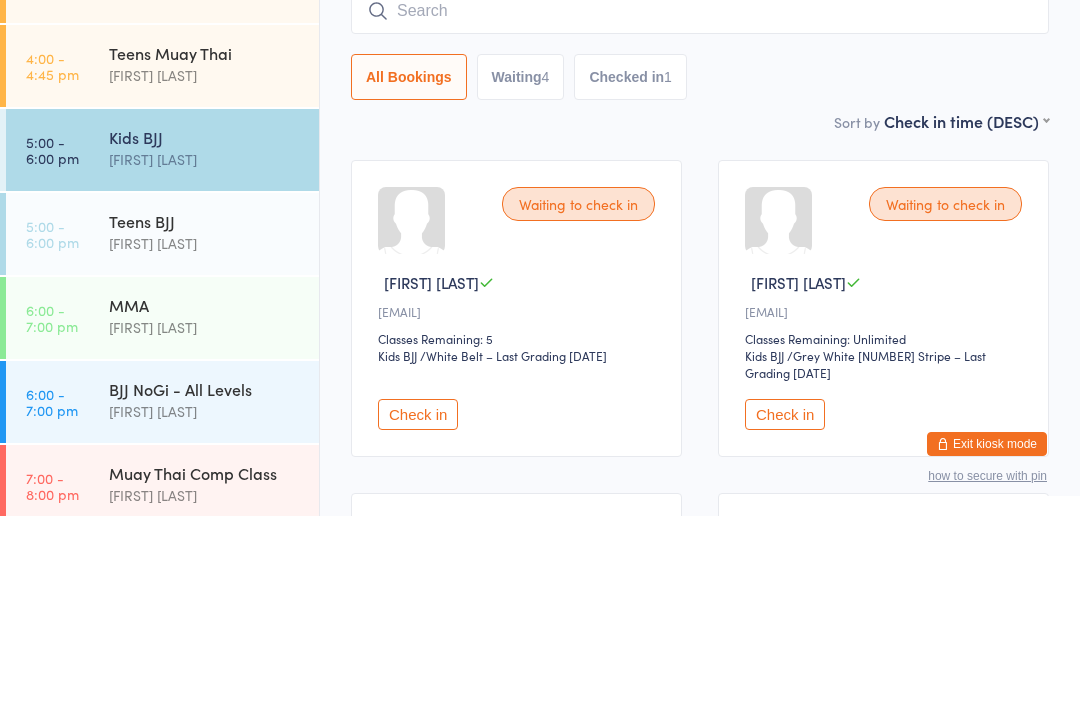 click on "[TIME] - [TIME] [ACTIVITY] [FIRST] [LAST]" at bounding box center [162, 257] 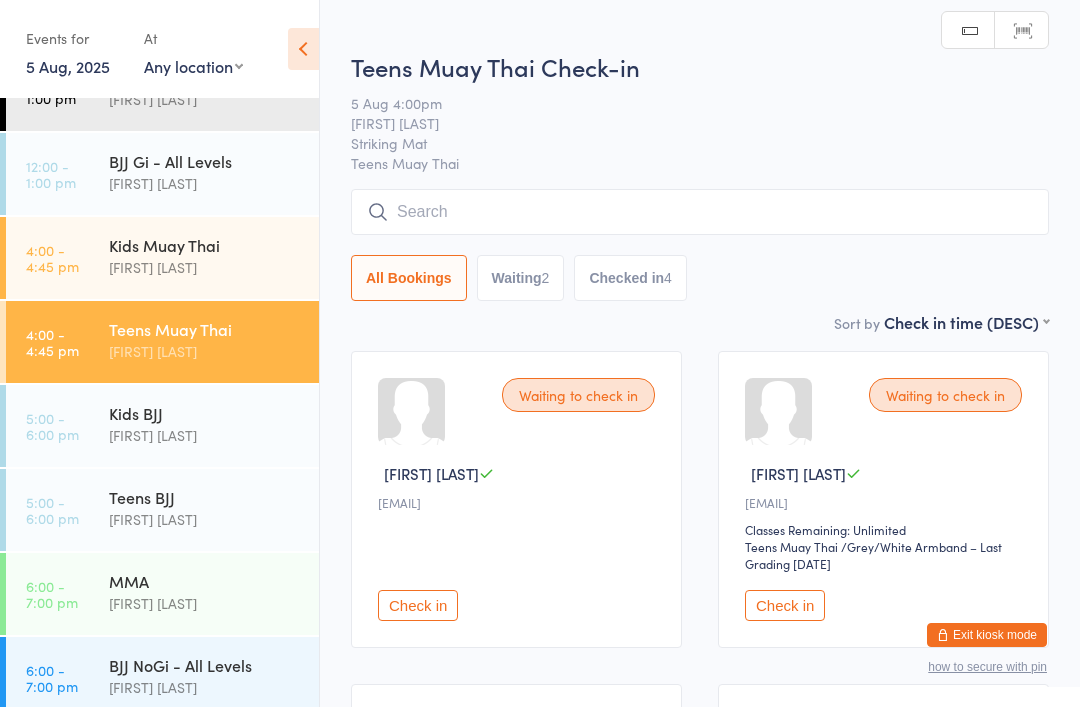 scroll, scrollTop: 45, scrollLeft: 0, axis: vertical 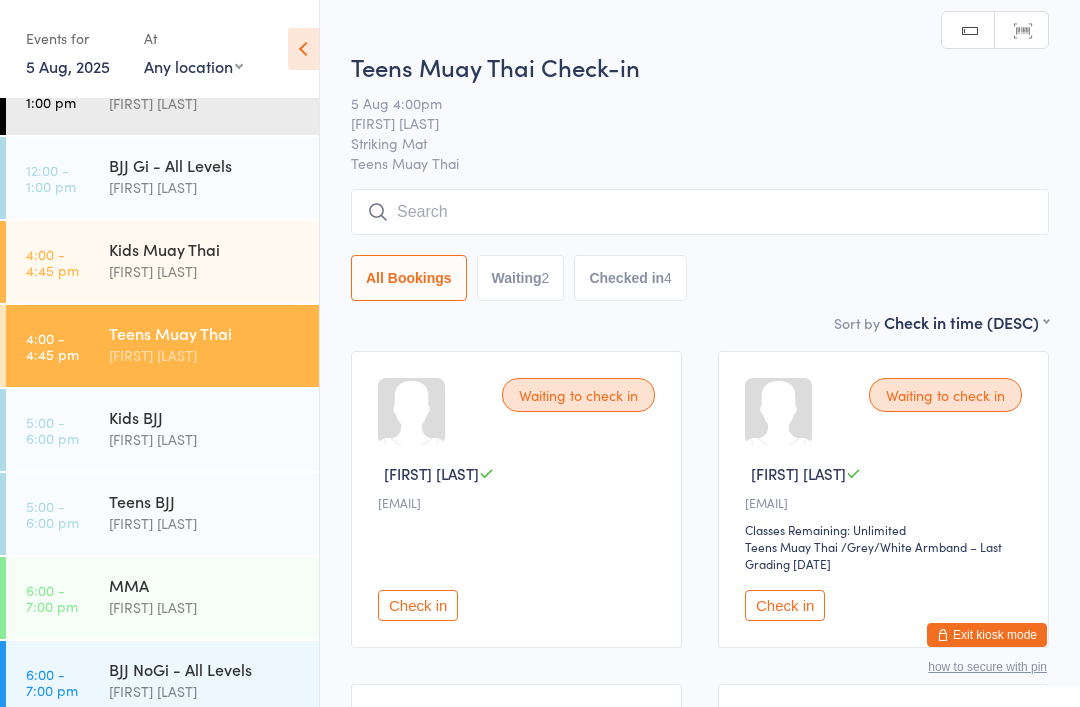 click on "[TIME] - [TIME] [ACTIVITY] [FIRST] [LAST]" at bounding box center [162, 262] 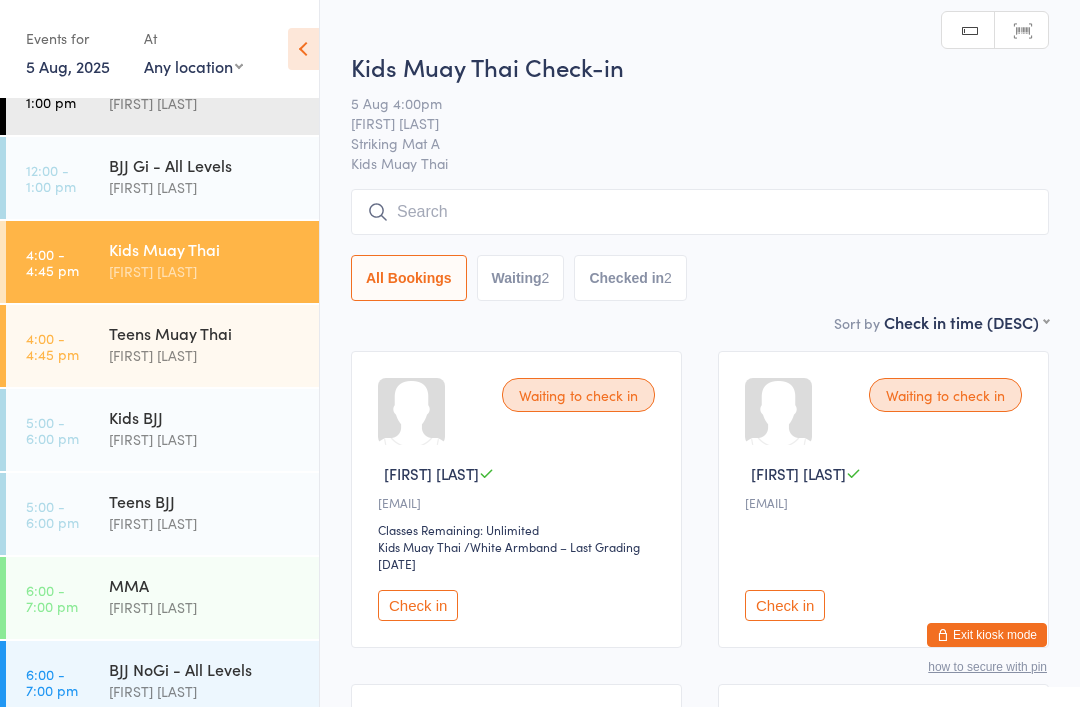 click at bounding box center [700, 212] 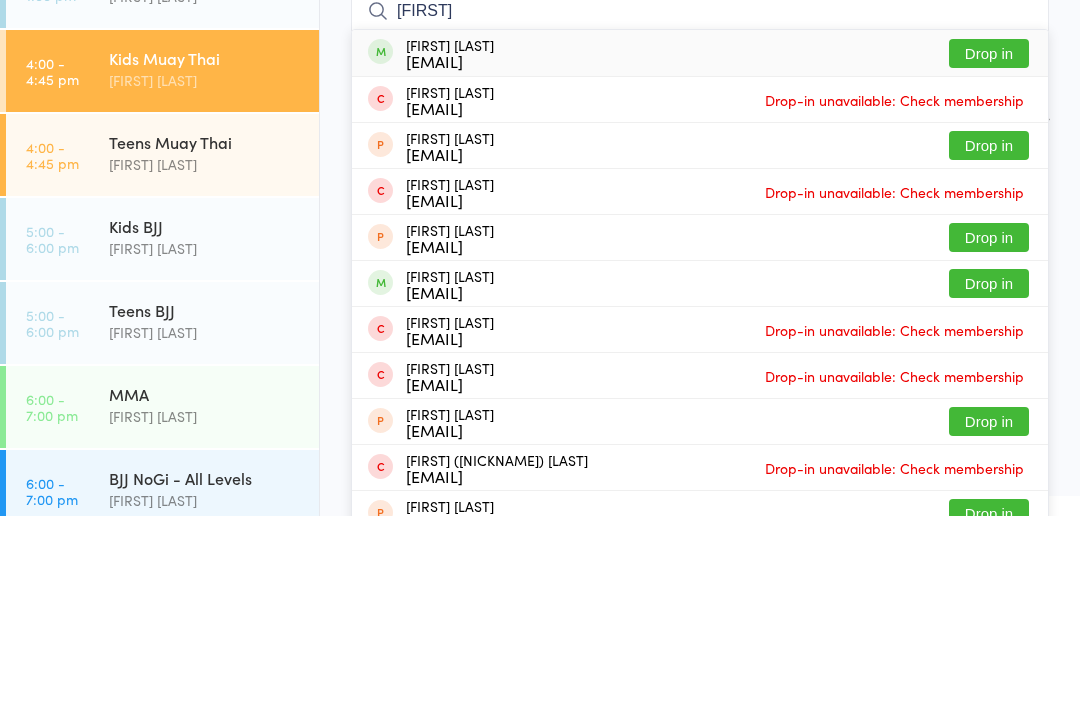 type on "[FIRST]" 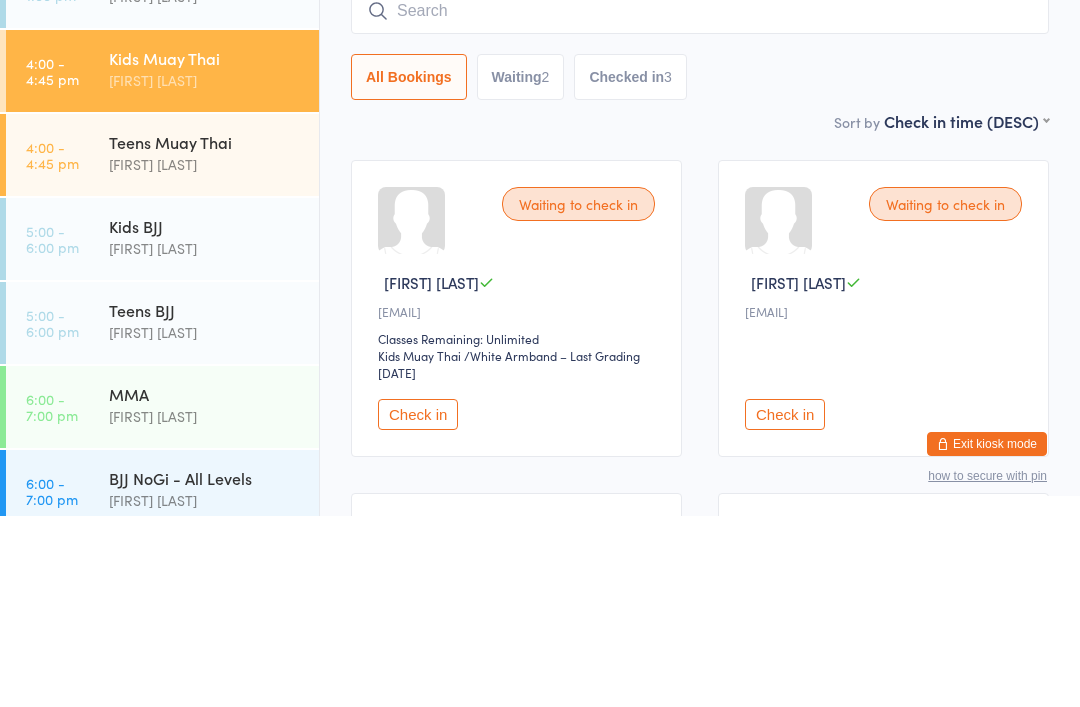 click on "[FIRST] [LAST]" at bounding box center [205, 355] 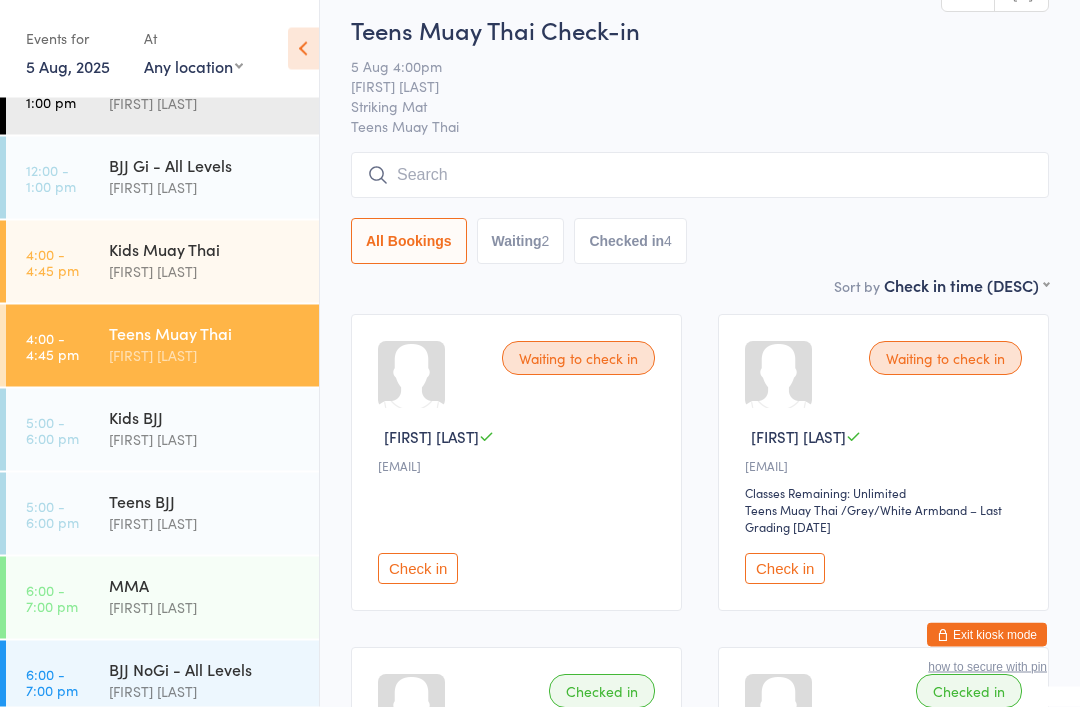 scroll, scrollTop: 38, scrollLeft: 0, axis: vertical 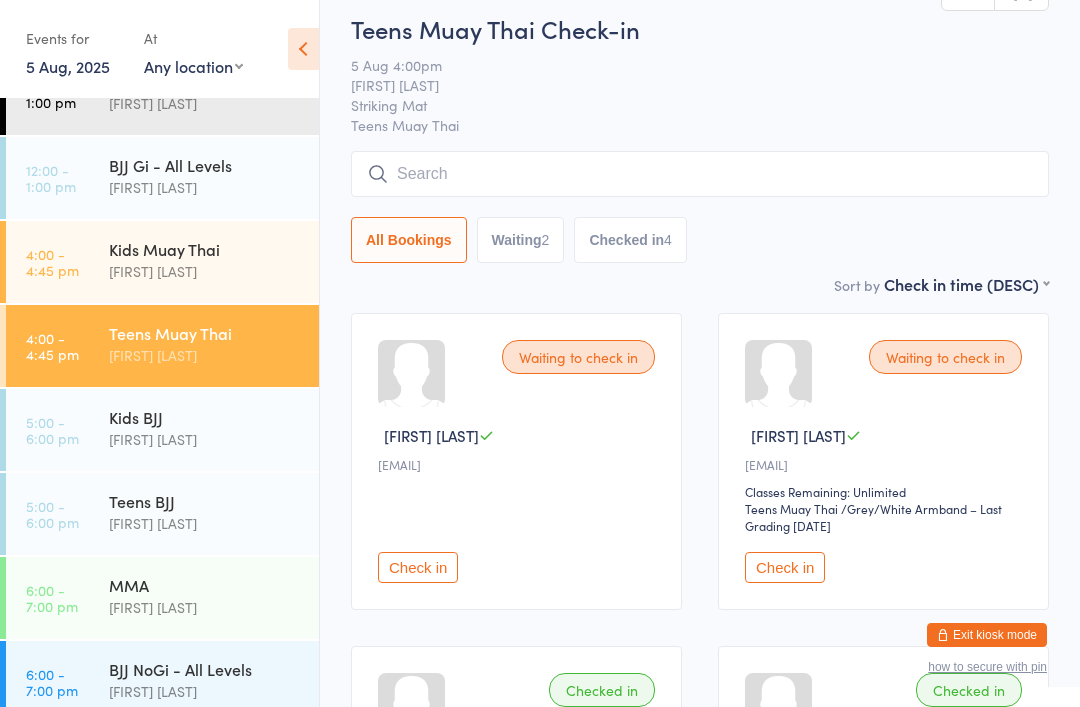 click on "Check in" at bounding box center (785, 567) 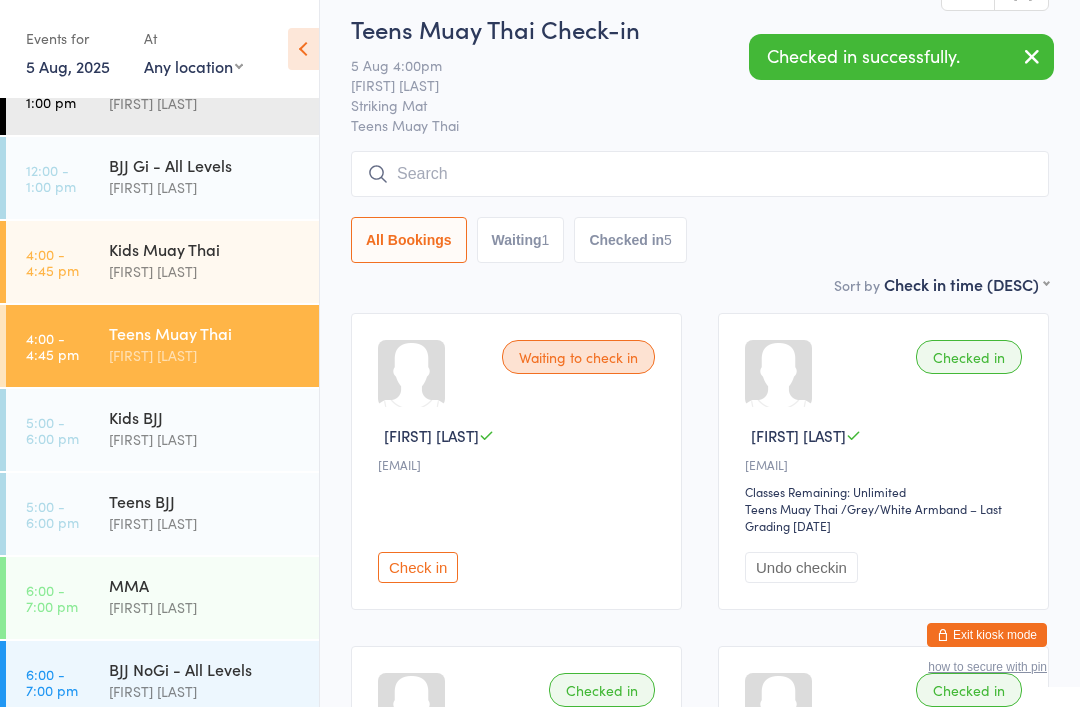 click at bounding box center (700, 174) 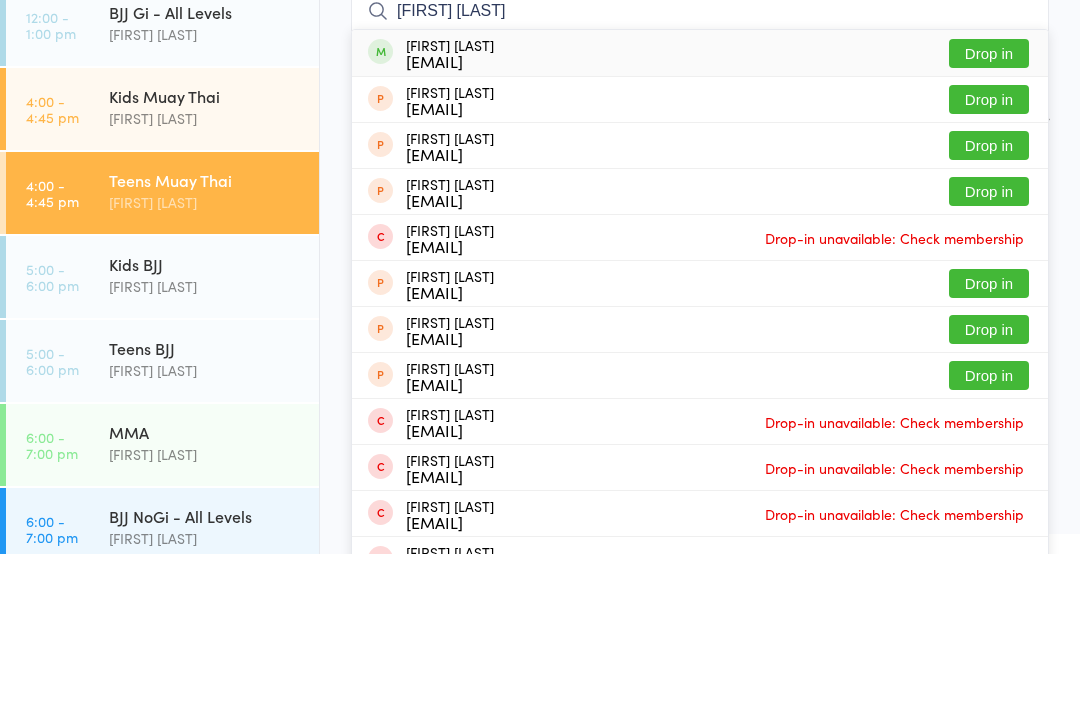 type on "[FIRST] [LAST]" 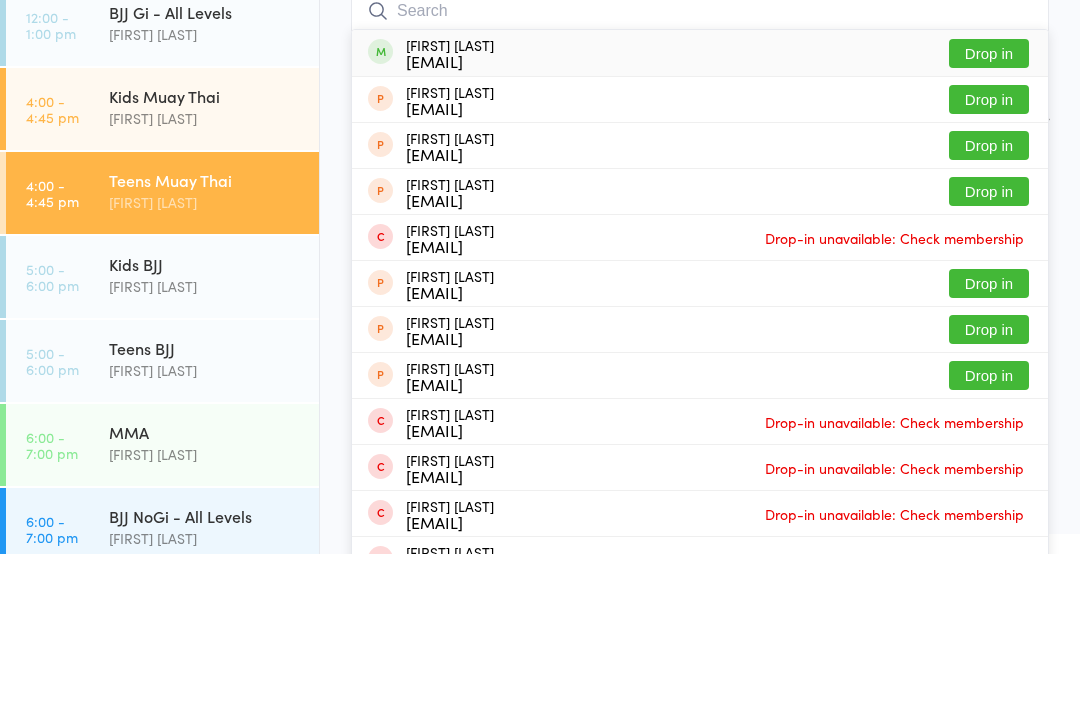 scroll, scrollTop: 191, scrollLeft: 0, axis: vertical 